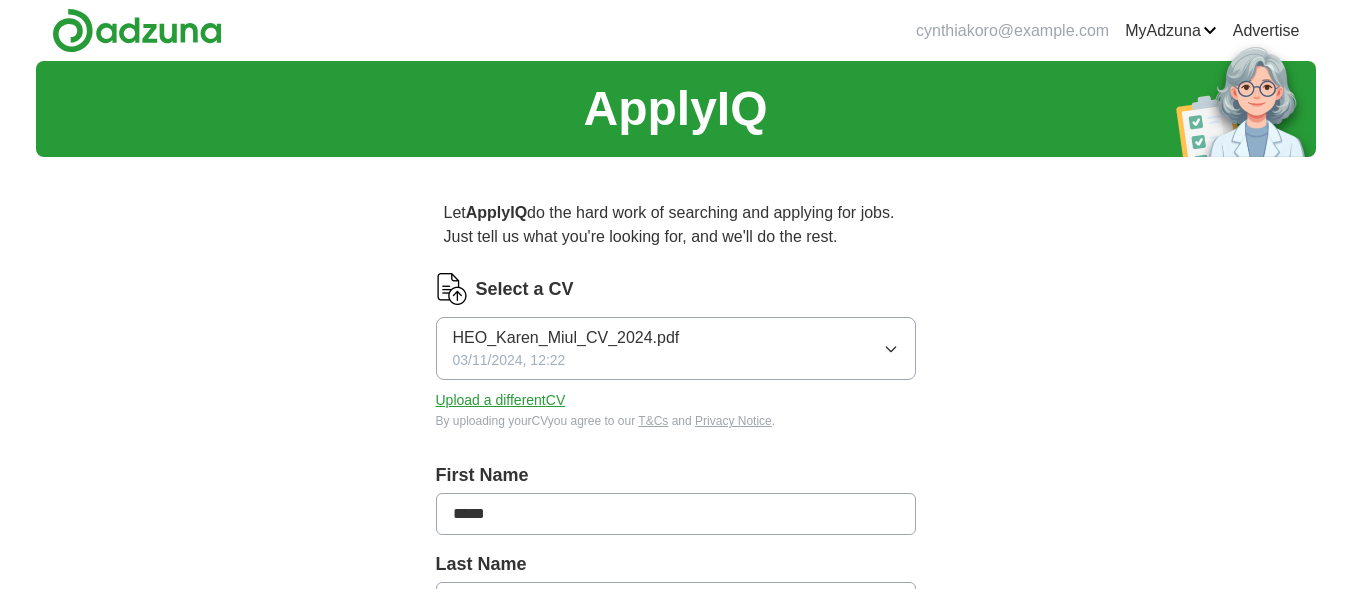 scroll, scrollTop: 0, scrollLeft: 0, axis: both 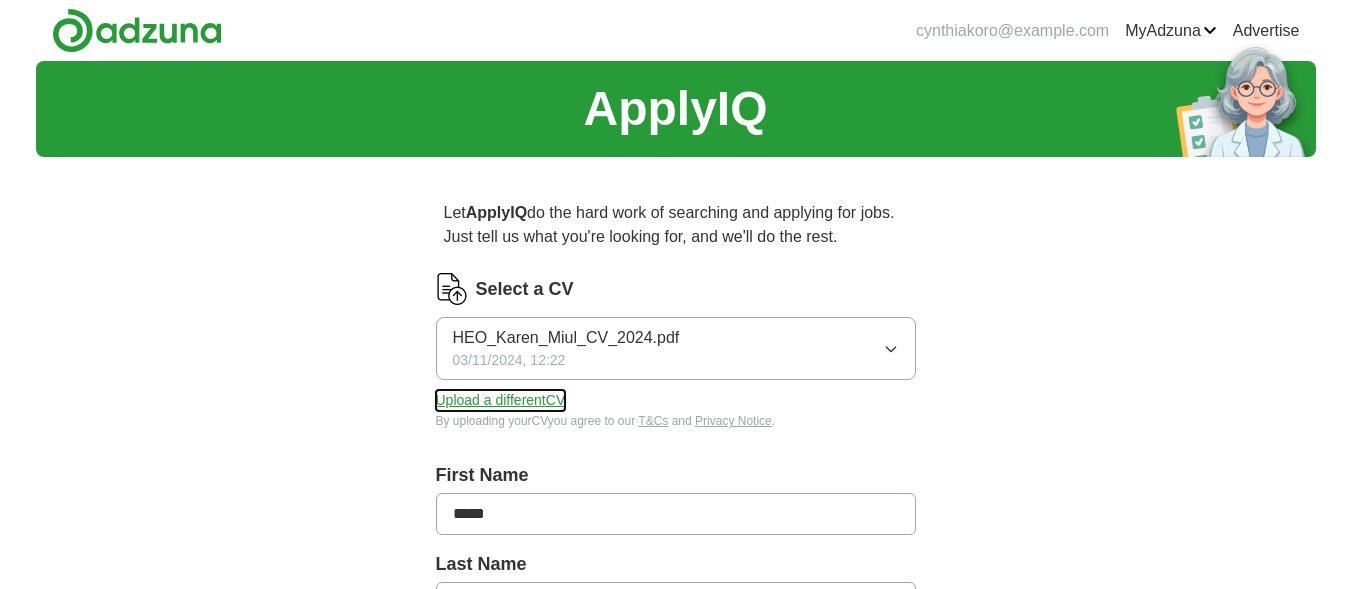 click on "Upload a different  CV" at bounding box center (501, 400) 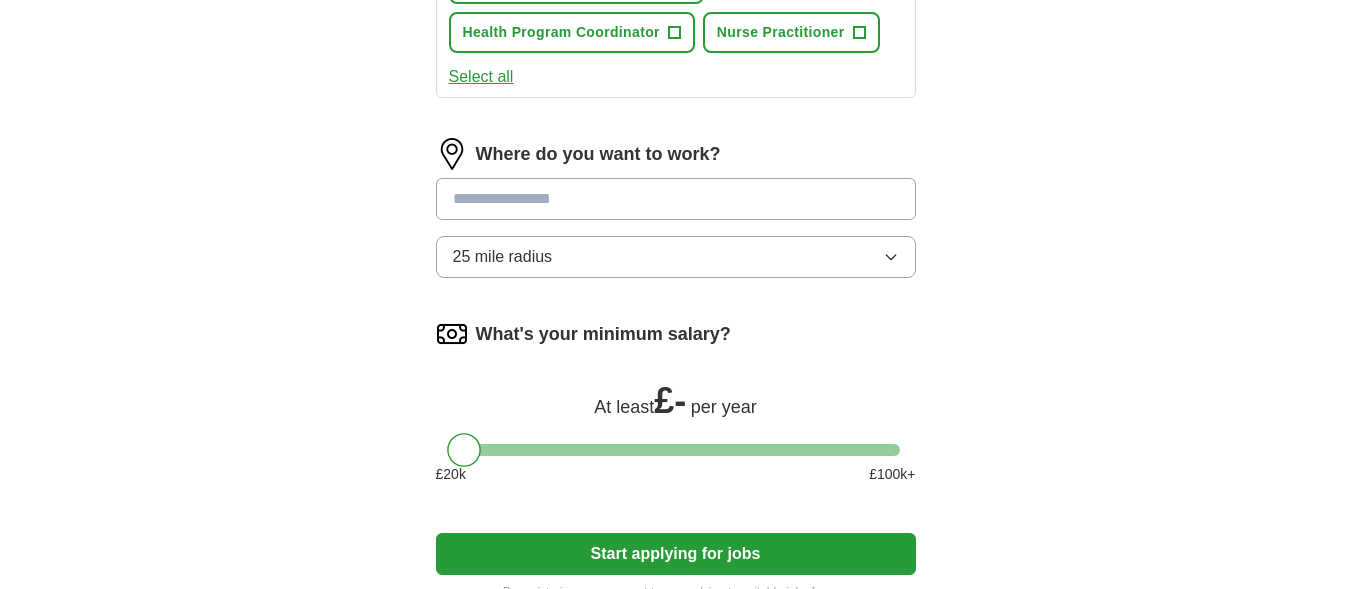 scroll, scrollTop: 1163, scrollLeft: 0, axis: vertical 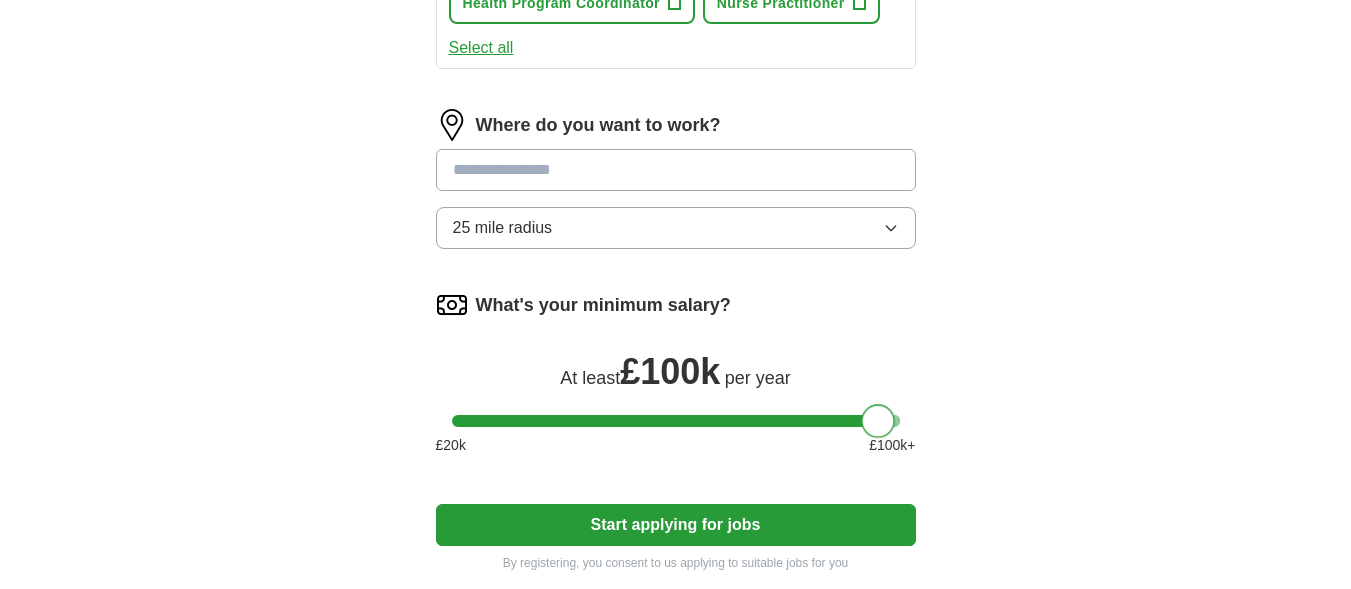 drag, startPoint x: 471, startPoint y: 420, endPoint x: 1031, endPoint y: 400, distance: 560.35706 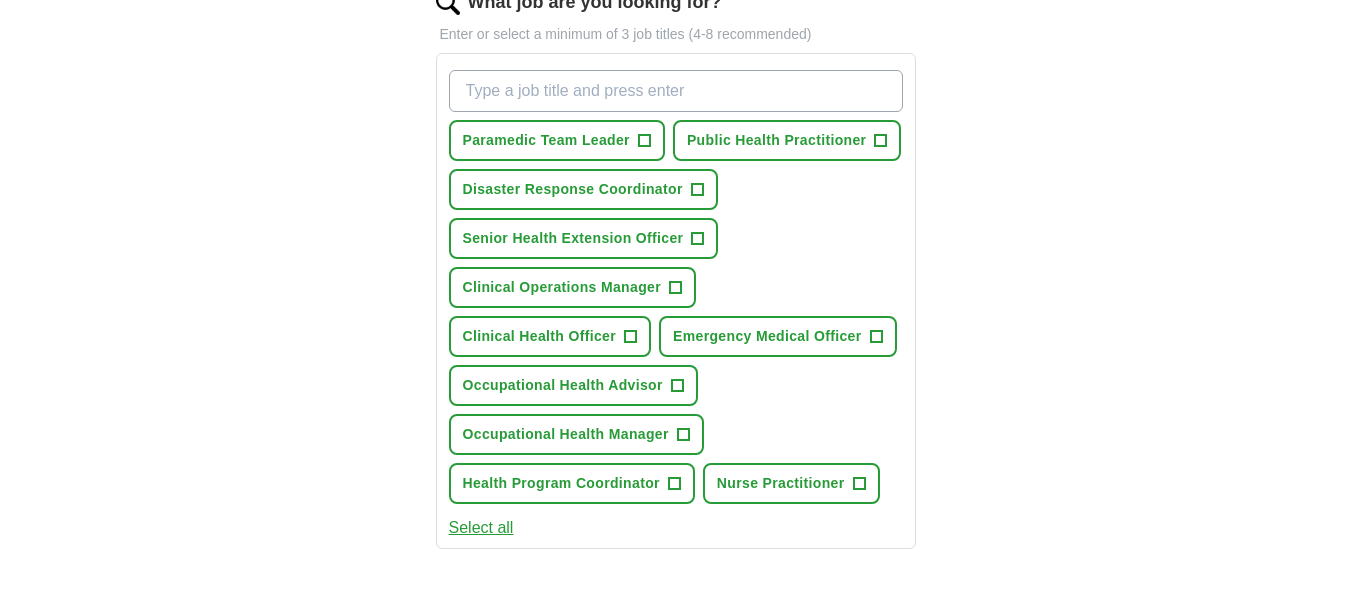 scroll, scrollTop: 636, scrollLeft: 0, axis: vertical 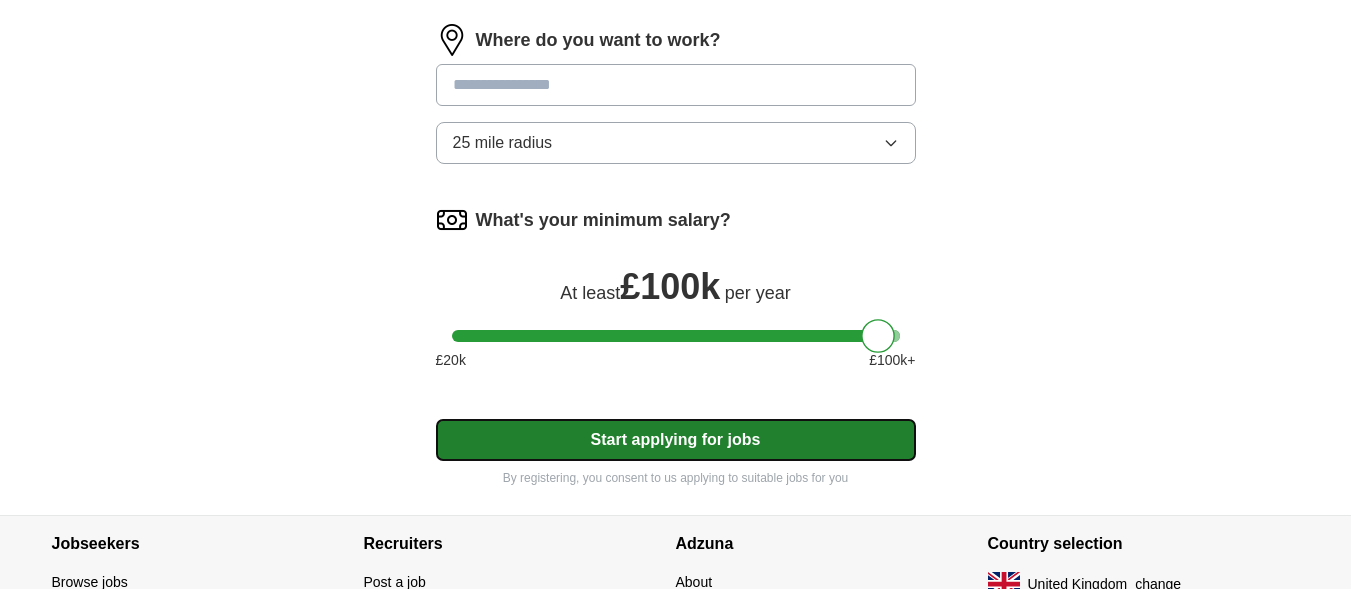 click on "Start applying for jobs" at bounding box center [676, 440] 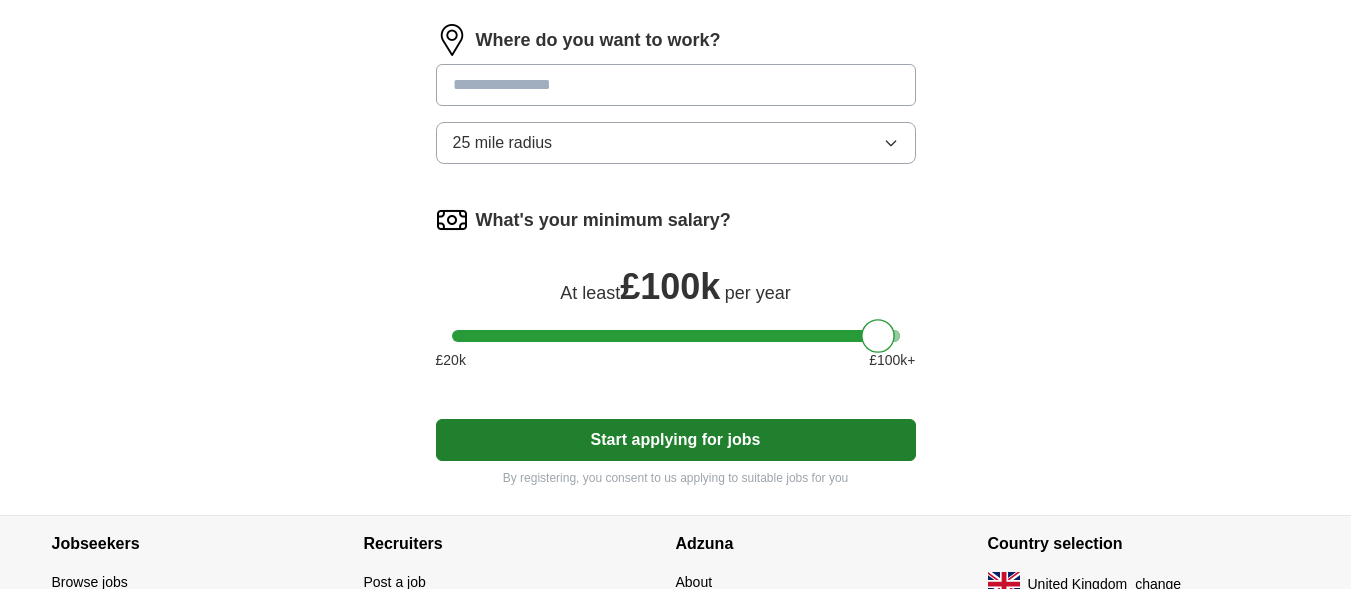 scroll, scrollTop: 1272, scrollLeft: 0, axis: vertical 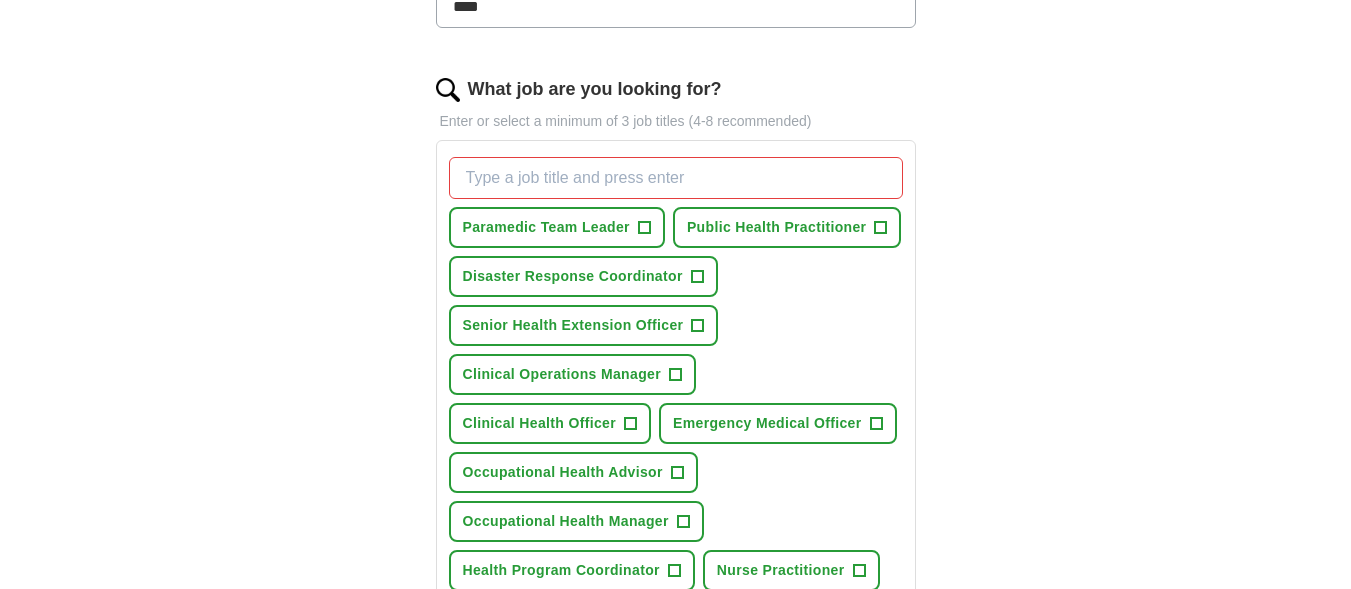 click on "What job are you looking for?" at bounding box center [676, 178] 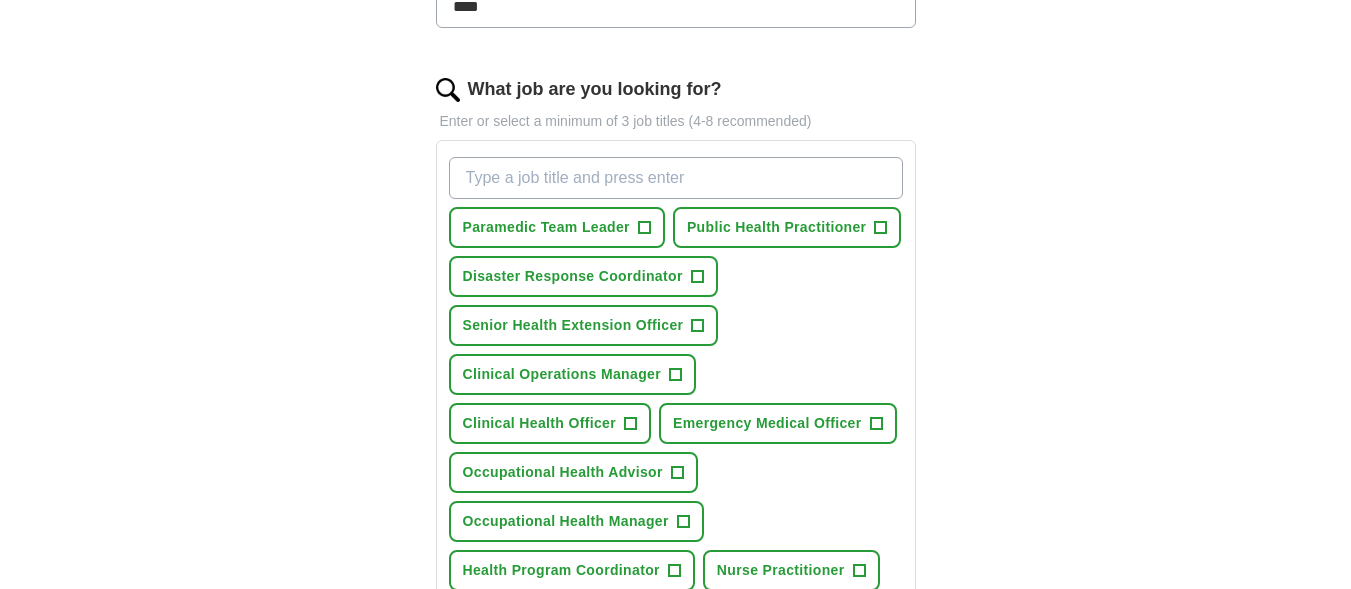 scroll, scrollTop: 699, scrollLeft: 0, axis: vertical 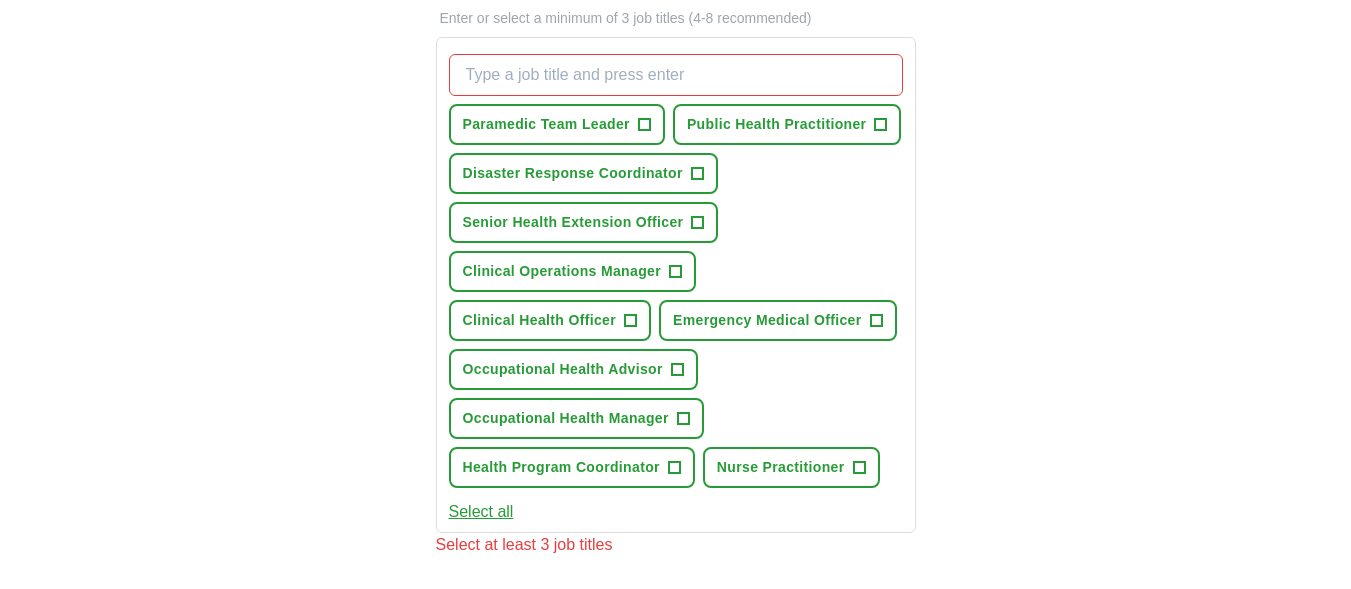 click on "Select all" at bounding box center [481, 512] 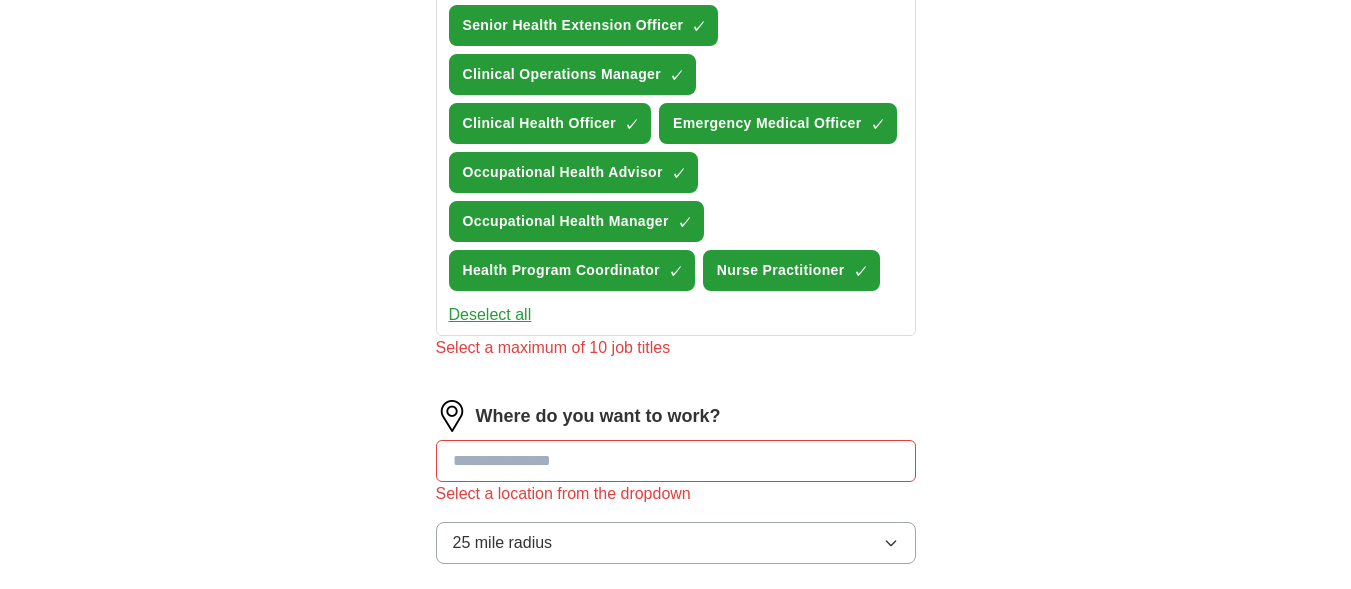 scroll, scrollTop: 923, scrollLeft: 0, axis: vertical 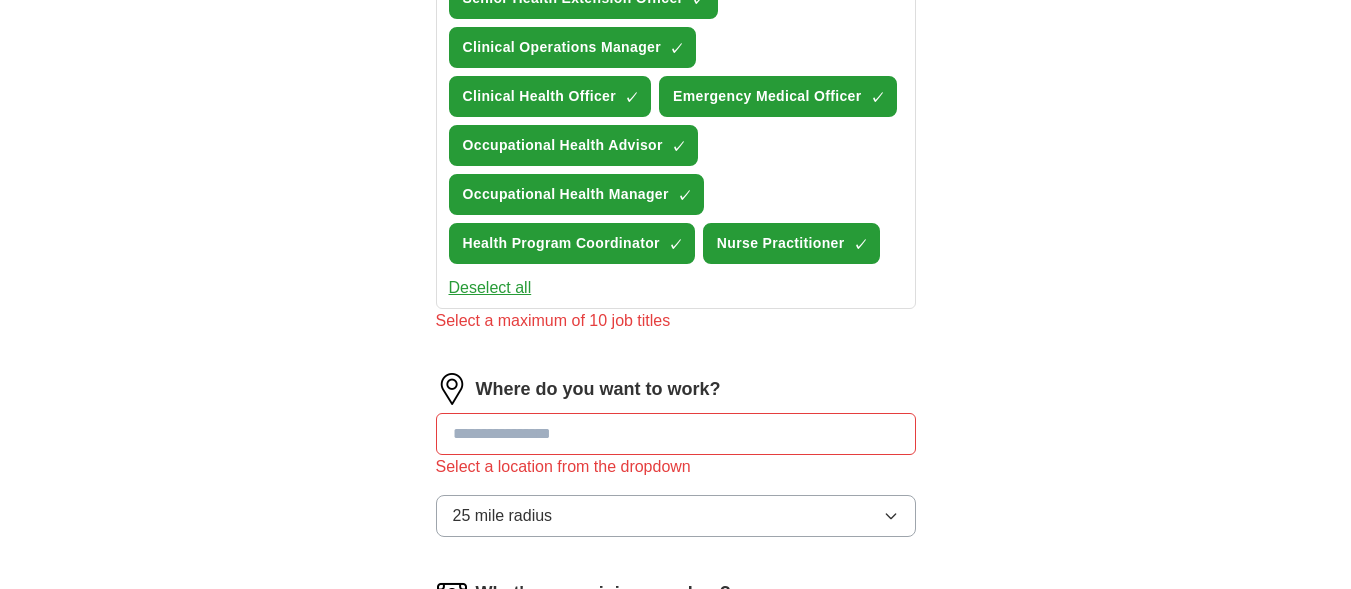 click at bounding box center [676, 434] 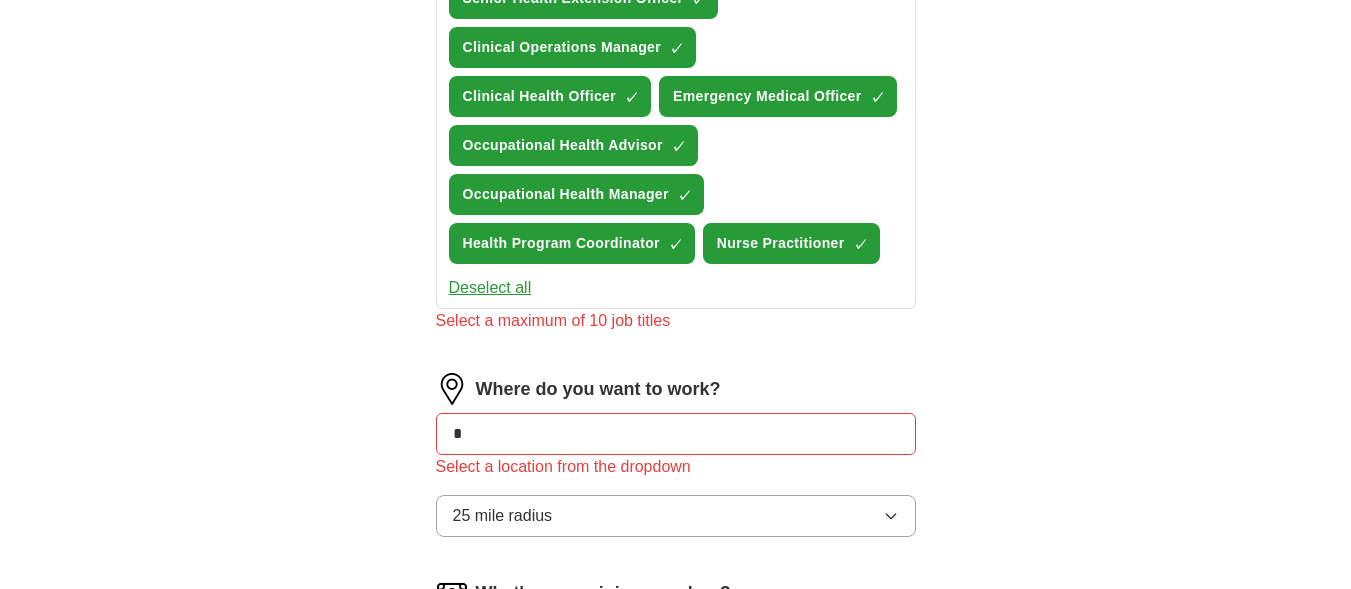 click on "Select a CV KAREN MIUL_CV2025.pdf 18/07/2025, 19:49 Upload a different  CV By uploading your  CV  you agree to our   T&Cs   and   Privacy Notice . First Name ***** Last Name **** What job are you looking for? Enter or select a minimum of 3 job titles (4-8 recommended) Paramedic Team Leader ✓ × Public Health Practitioner ✓ × Disaster Response Coordinator ✓ × Senior Health Extension Officer ✓ × Clinical Operations Manager ✓ × Clinical Health Officer ✓ × Emergency Medical Officer ✓ × Occupational Health Advisor ✓ × Occupational Health Manager ✓ × Health Program Coordinator ✓ × Nurse Practitioner ✓ × Deselect all Select a maximum of 10 job titles Where do you want to work? * Select a location from the dropdown 25 mile radius What's your minimum salary? At least  £ 100k   per year £ 20 k £ 100 k+ Please correct the following errors:" at bounding box center [676, 130] 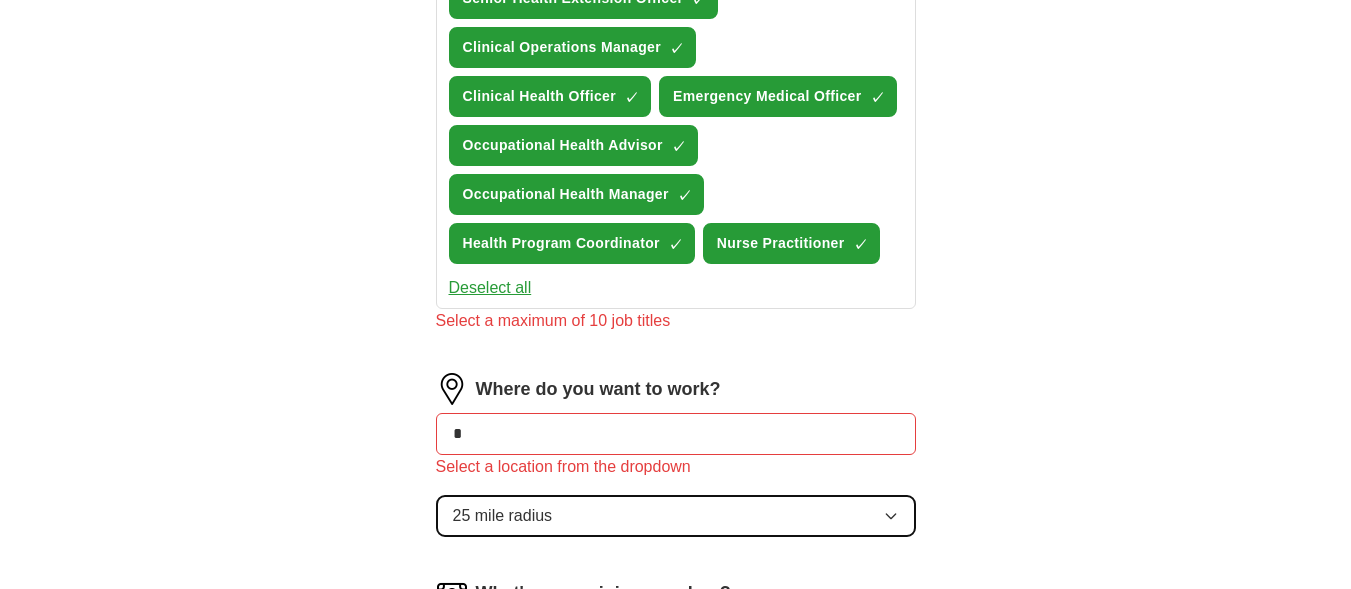 click 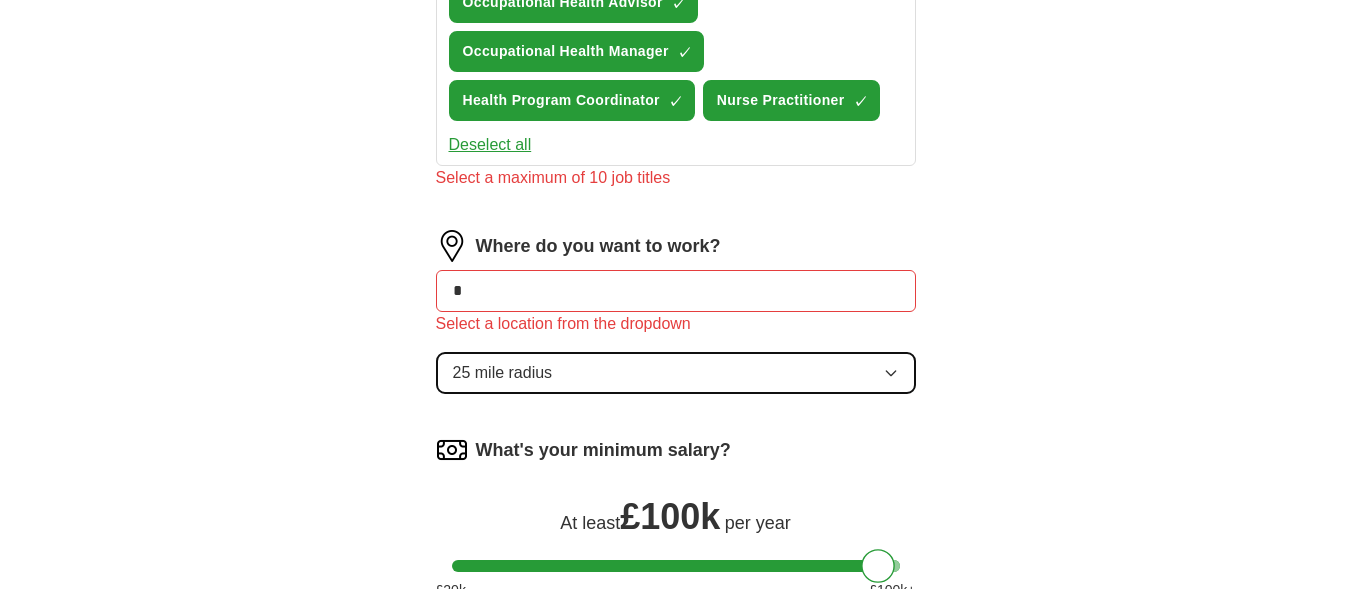 scroll, scrollTop: 1074, scrollLeft: 0, axis: vertical 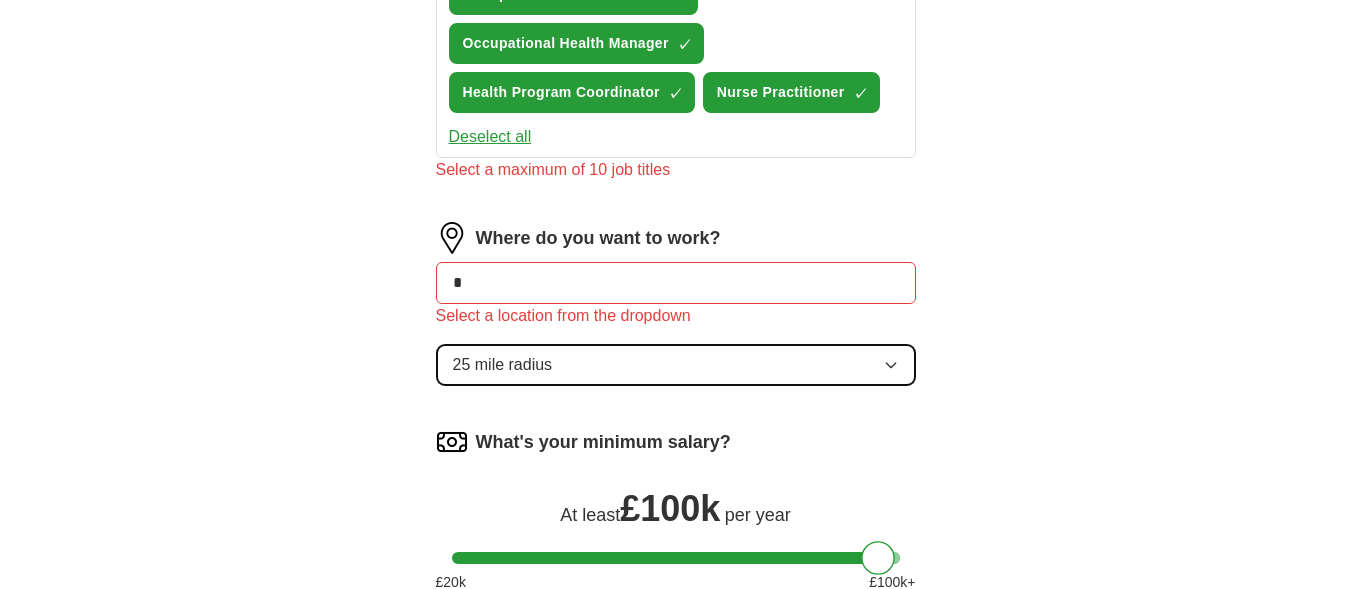 click on "25 mile radius" at bounding box center (676, 365) 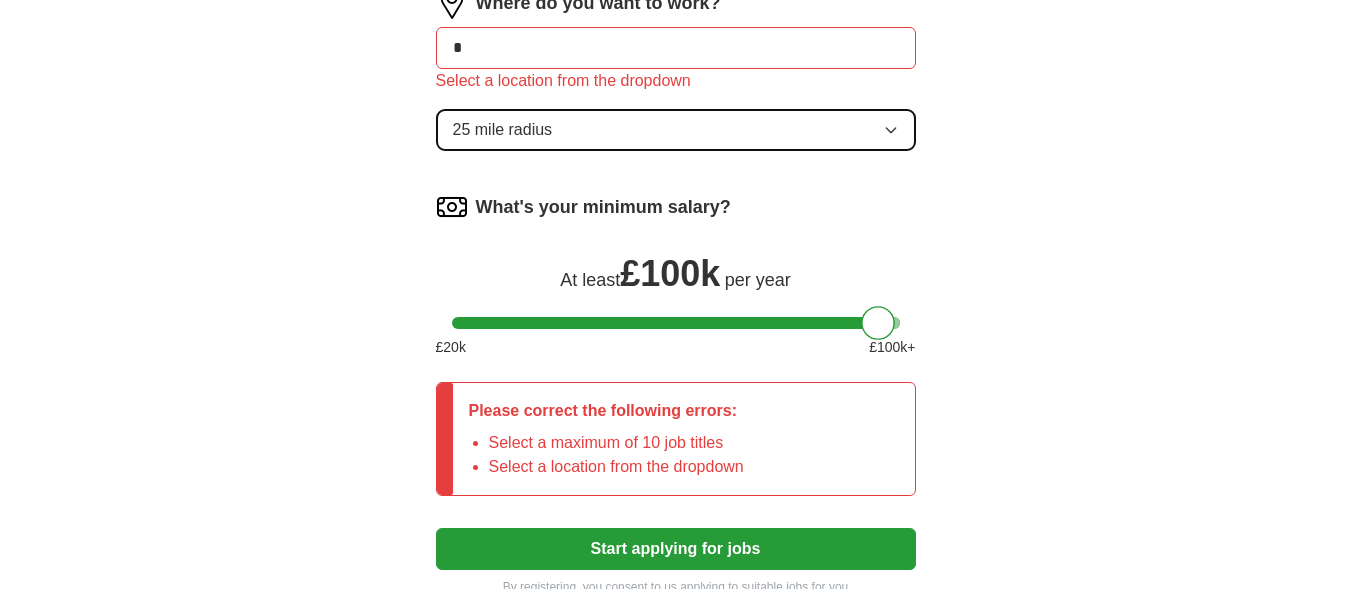 scroll, scrollTop: 1313, scrollLeft: 0, axis: vertical 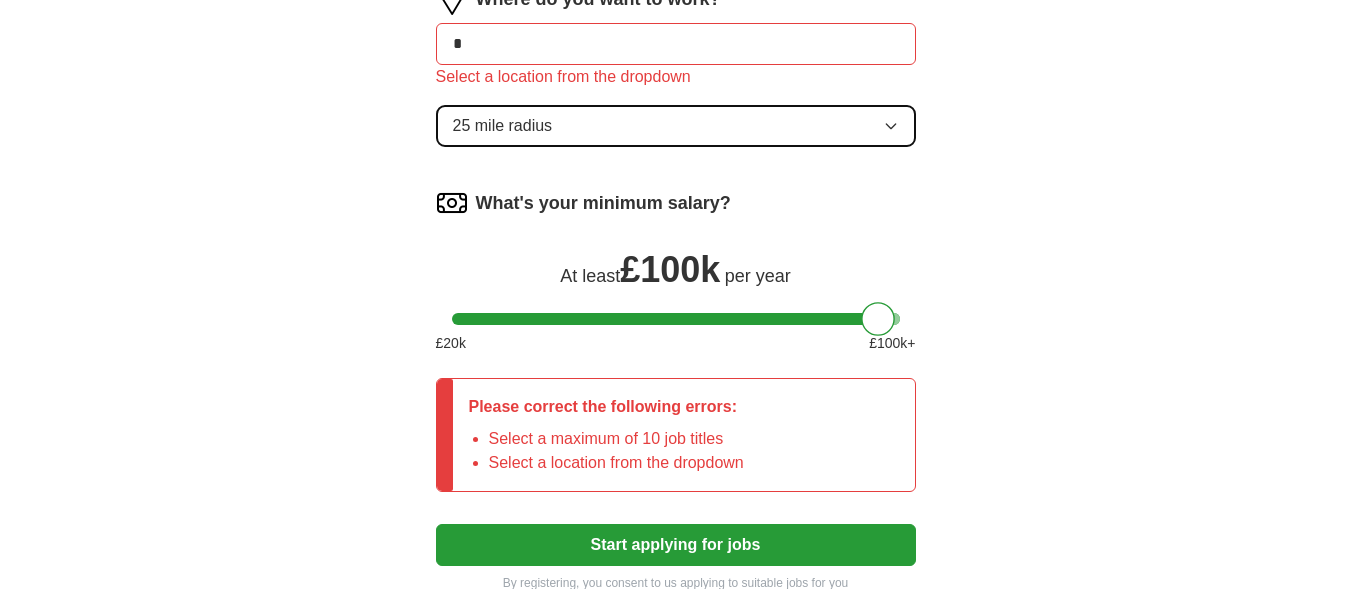 click 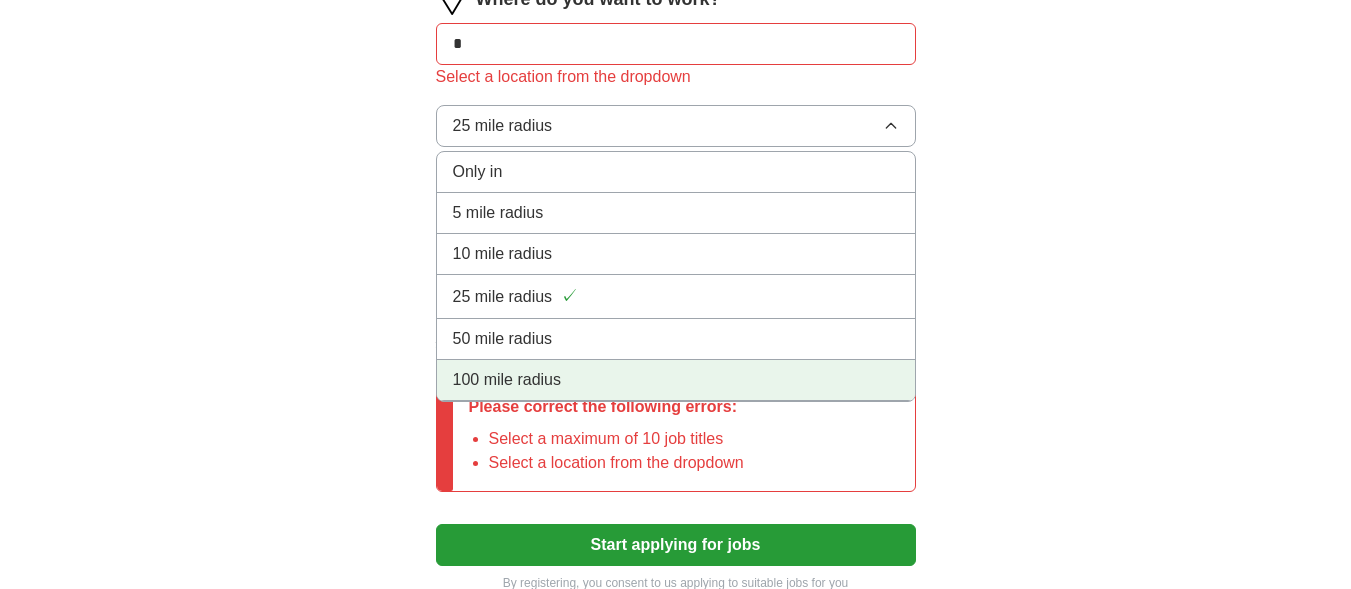 click on "100 mile radius" at bounding box center (676, 380) 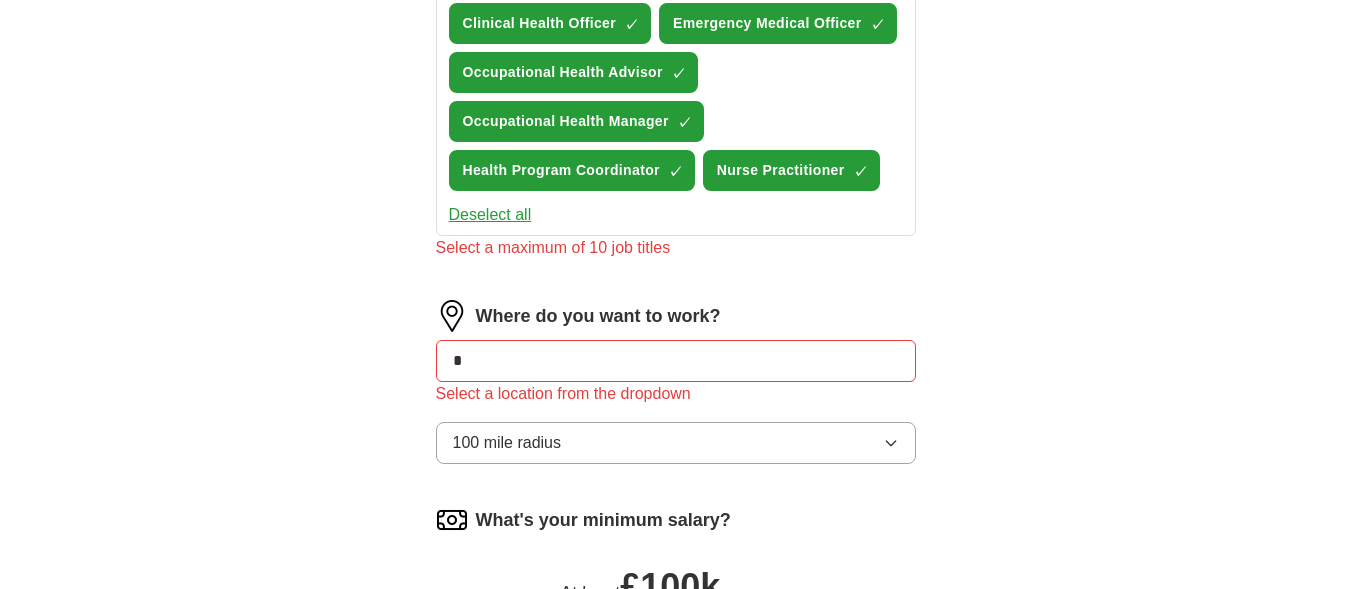 scroll, scrollTop: 1000, scrollLeft: 0, axis: vertical 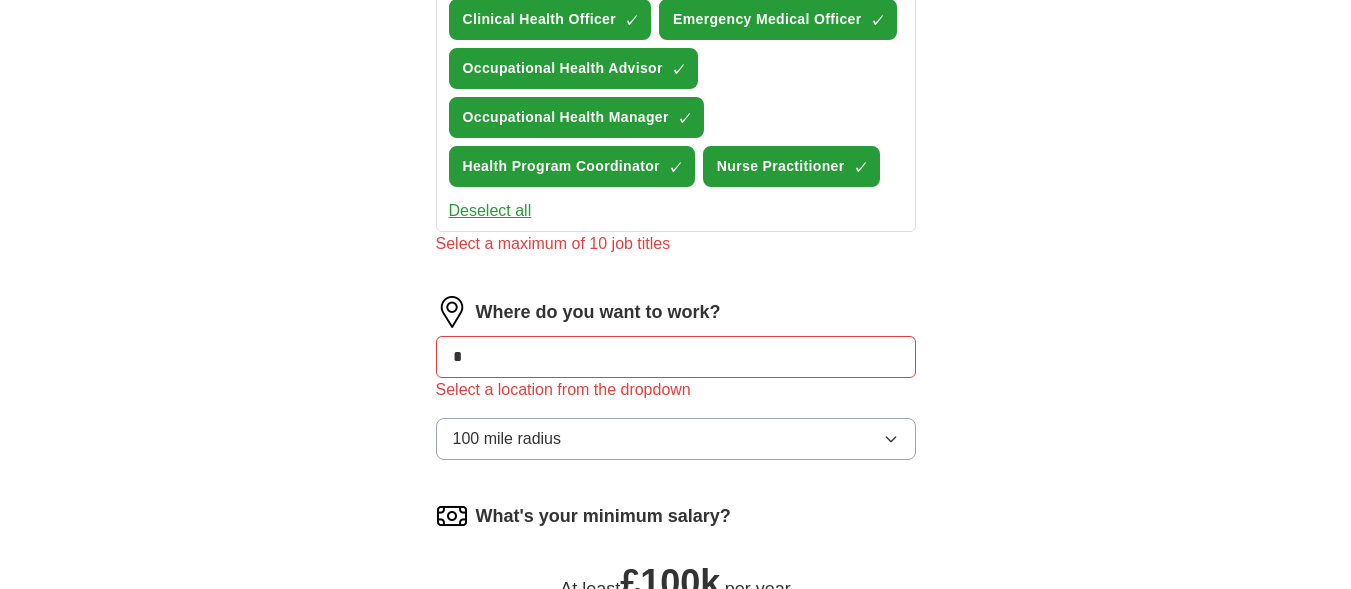 click on "*" at bounding box center [676, 357] 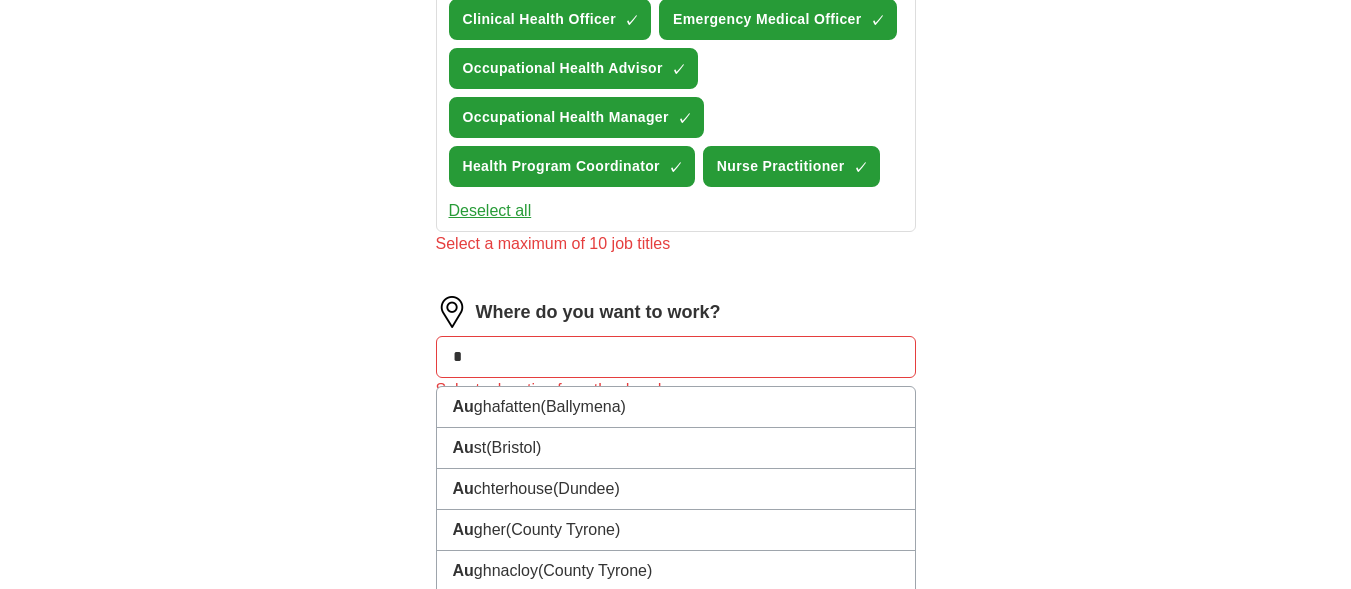 type on "*" 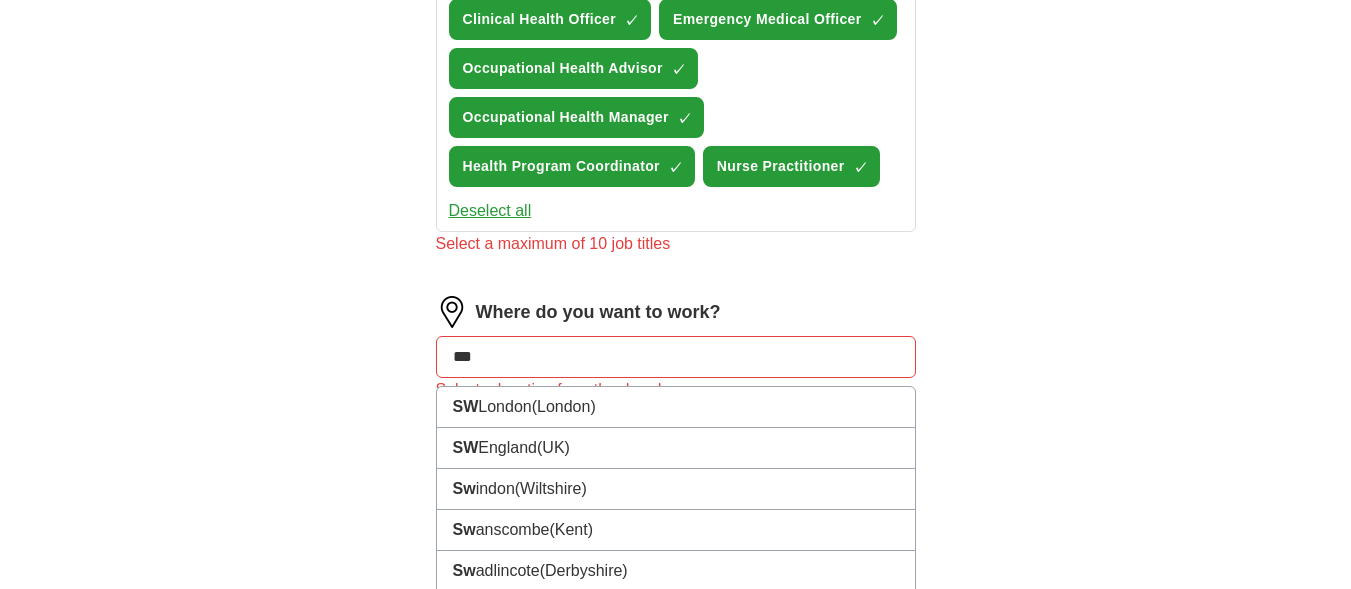 type on "****" 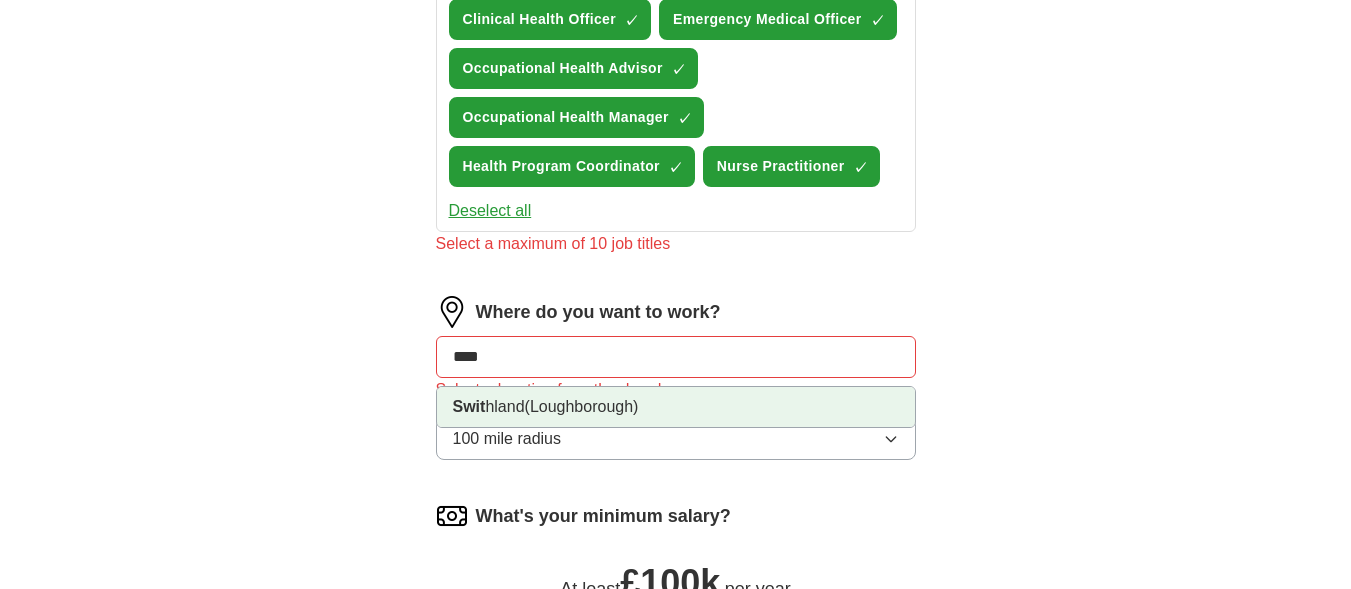 click on "Swith hland  (Loughborough)" at bounding box center (676, 407) 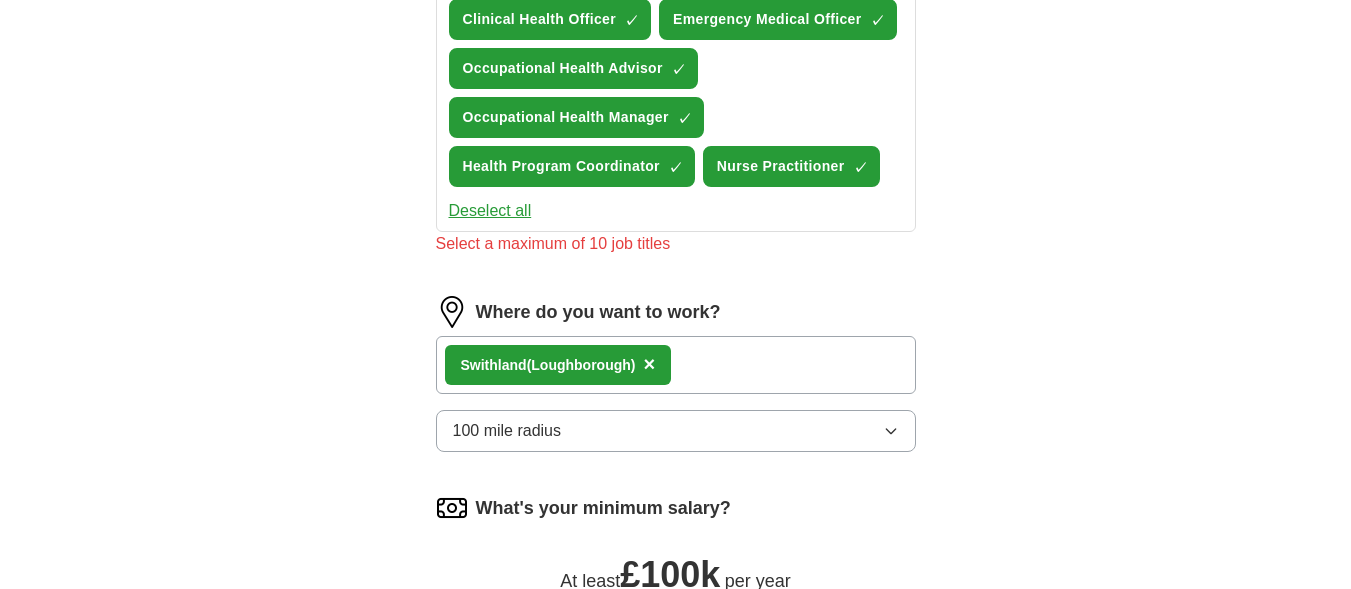 click on "Swit hland  (Loughborough) ×" at bounding box center (676, 365) 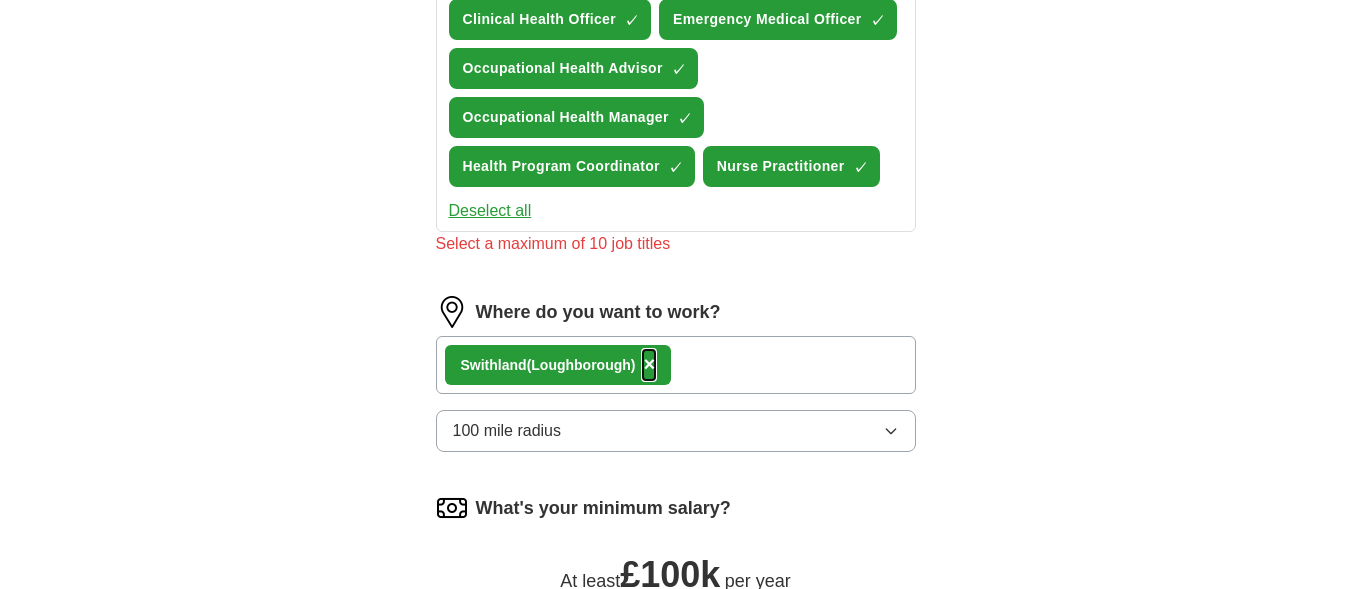 click on "×" at bounding box center [649, 364] 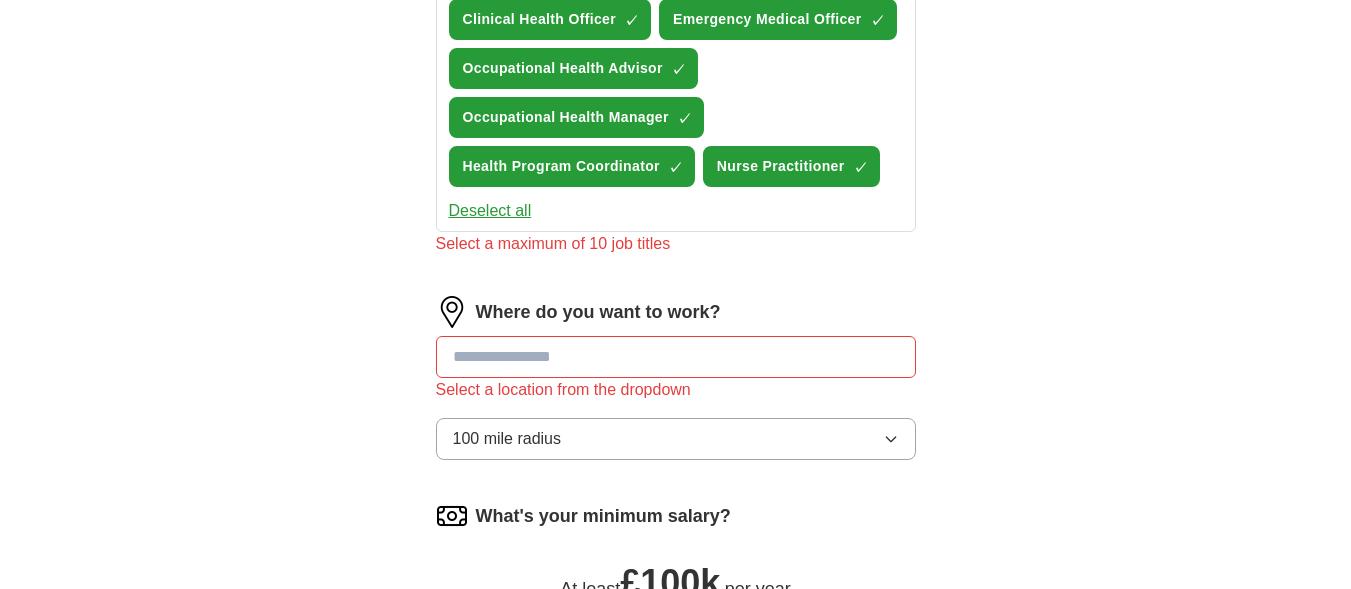 click at bounding box center (676, 357) 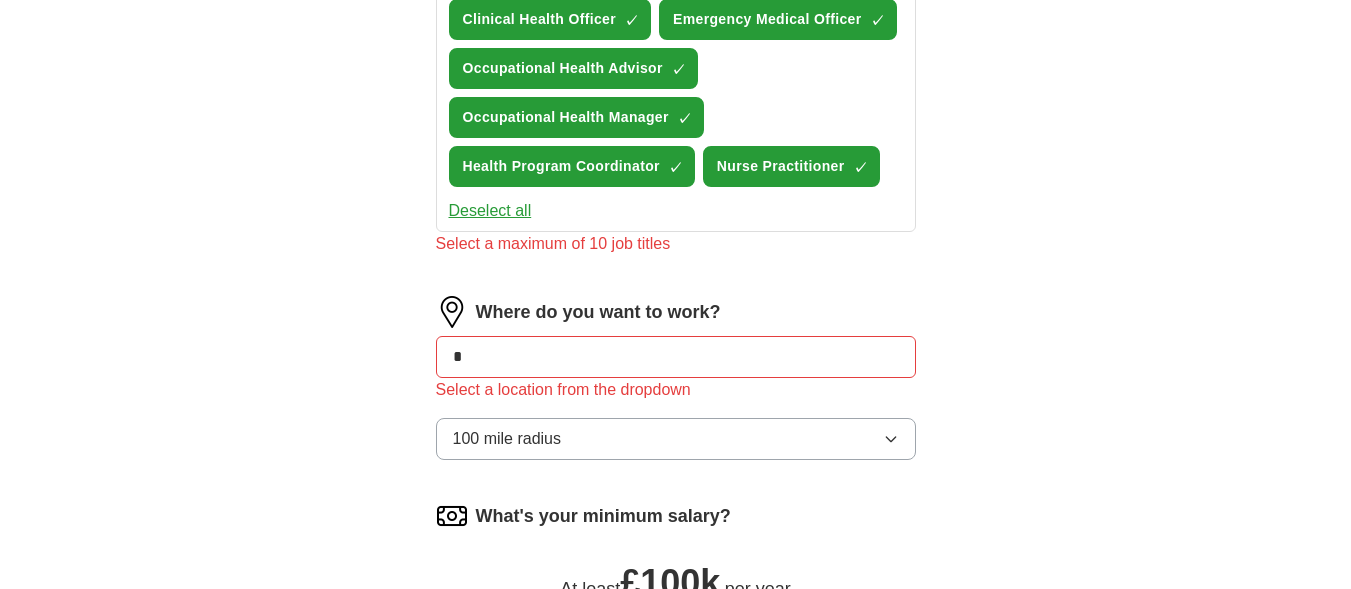 type on "*" 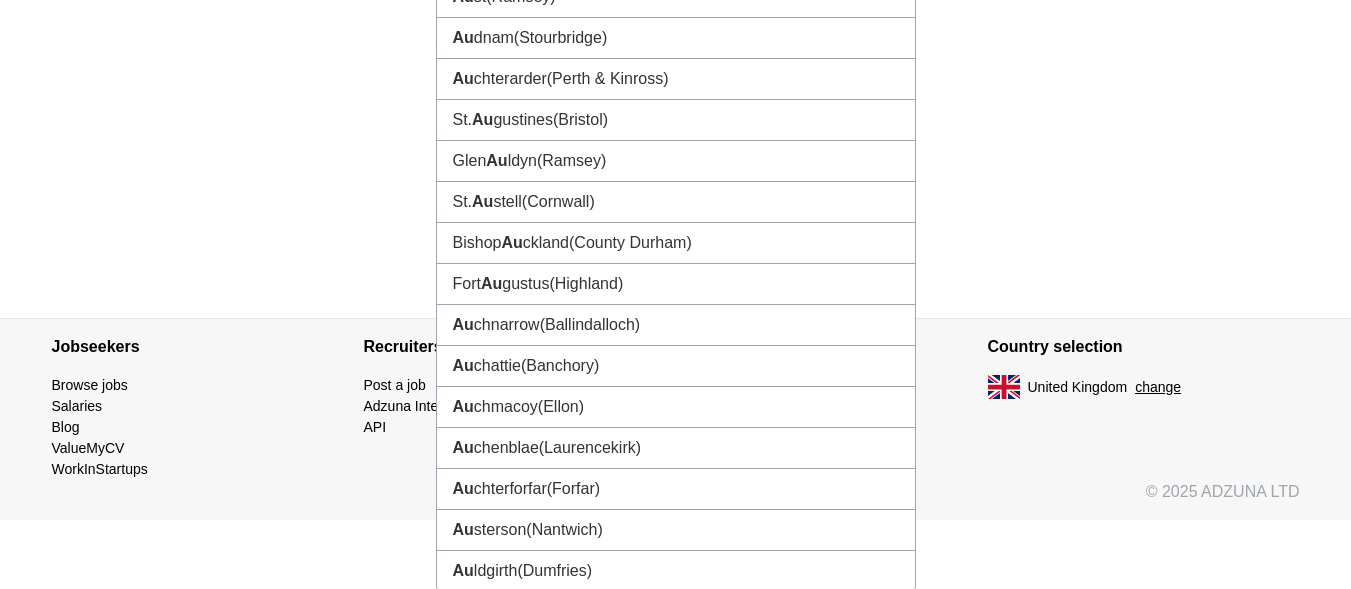 scroll, scrollTop: 1618, scrollLeft: 0, axis: vertical 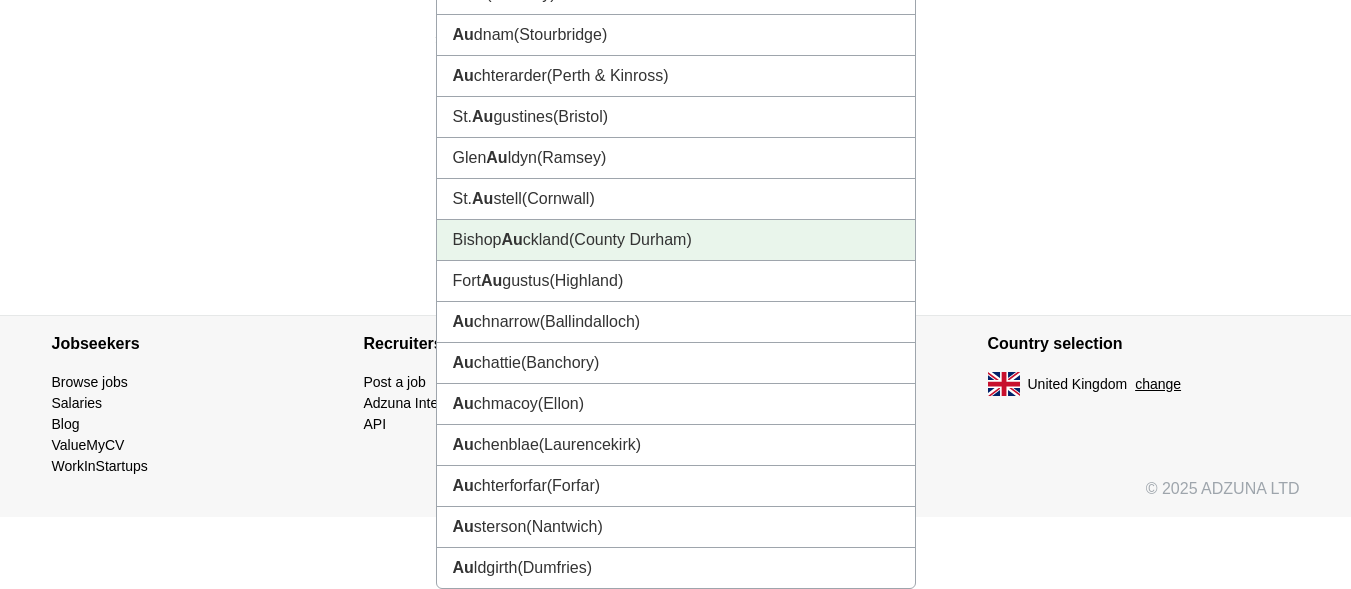 click on "(County Durham)" at bounding box center [630, 239] 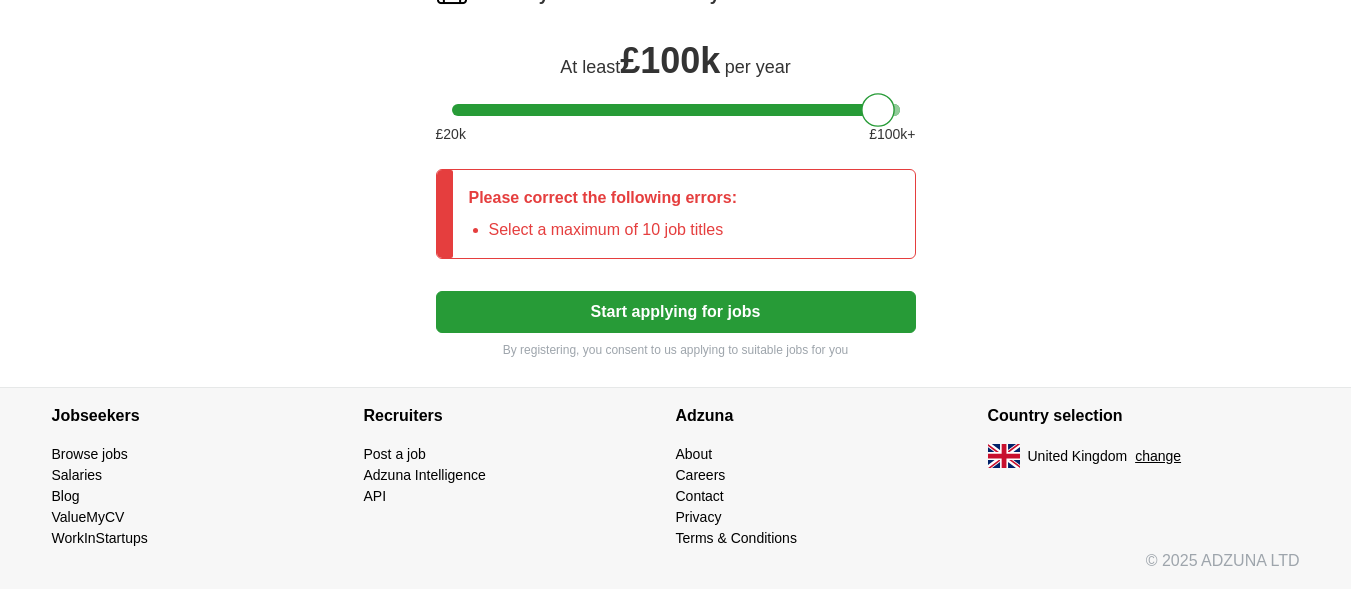 click on "Select a maximum of 10 job titles" at bounding box center [613, 230] 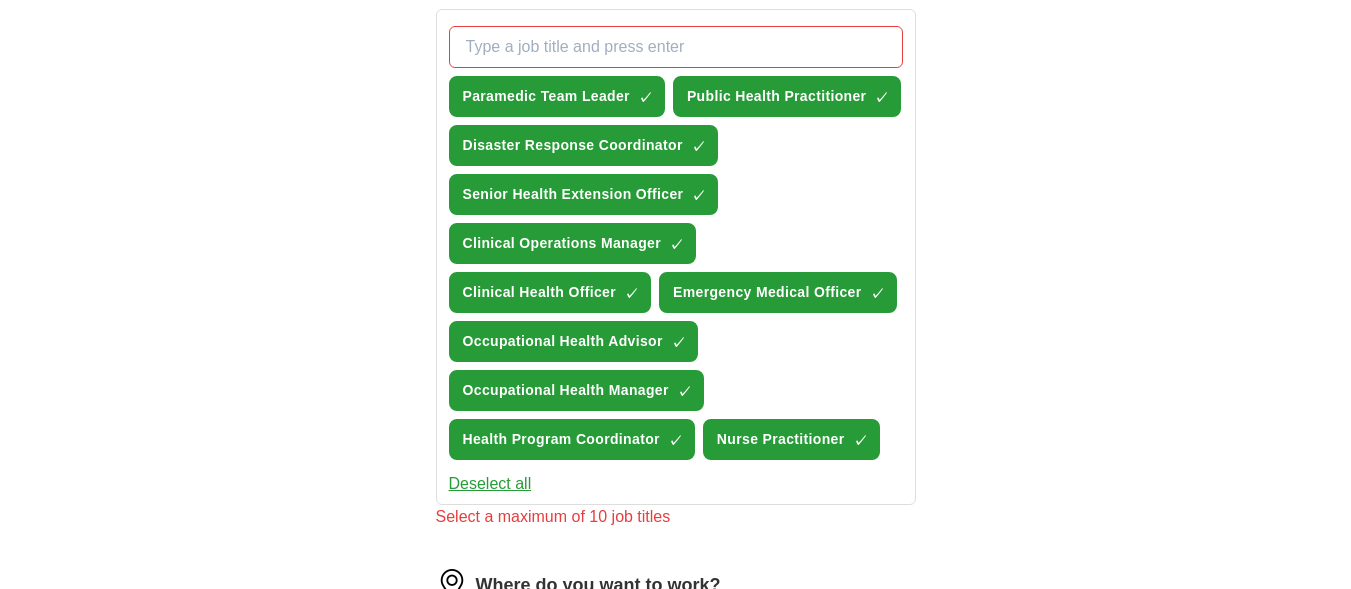 scroll, scrollTop: 719, scrollLeft: 0, axis: vertical 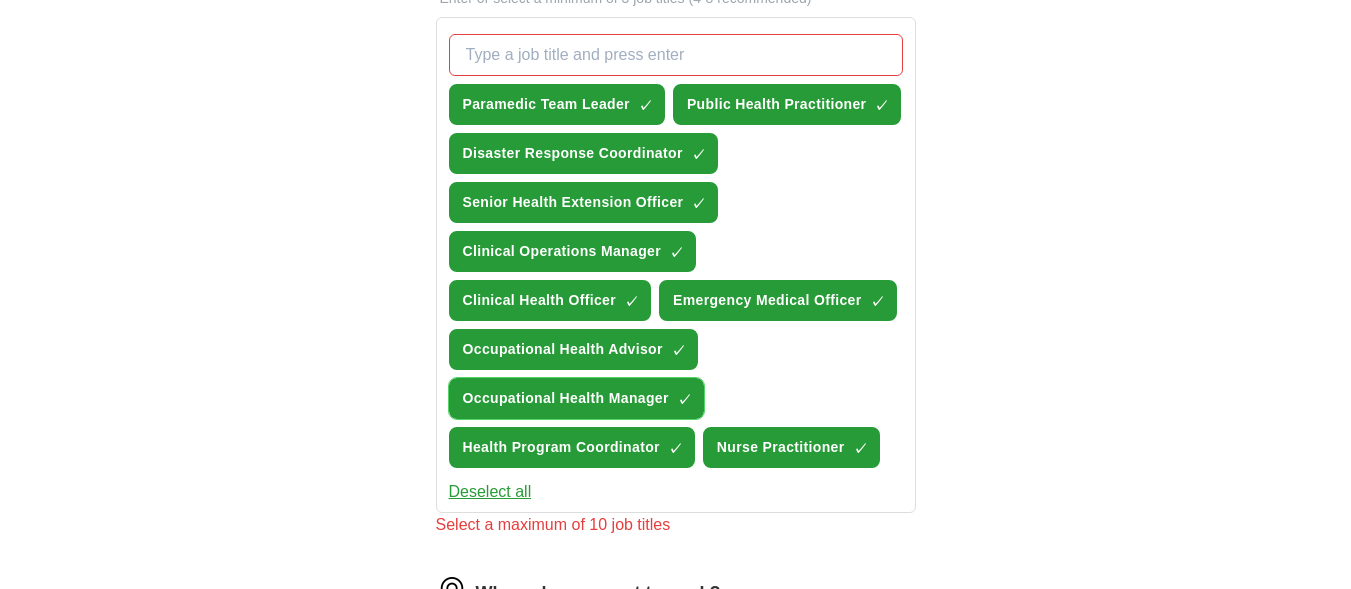 click on "×" at bounding box center [0, 0] 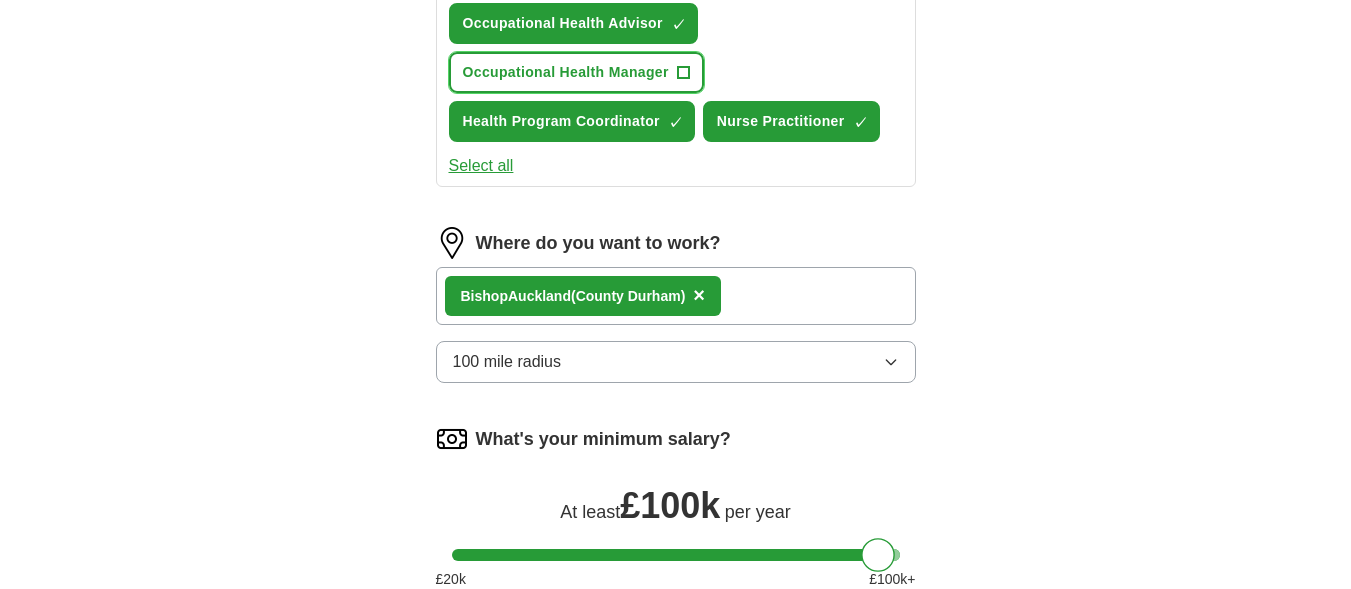 scroll, scrollTop: 1392, scrollLeft: 0, axis: vertical 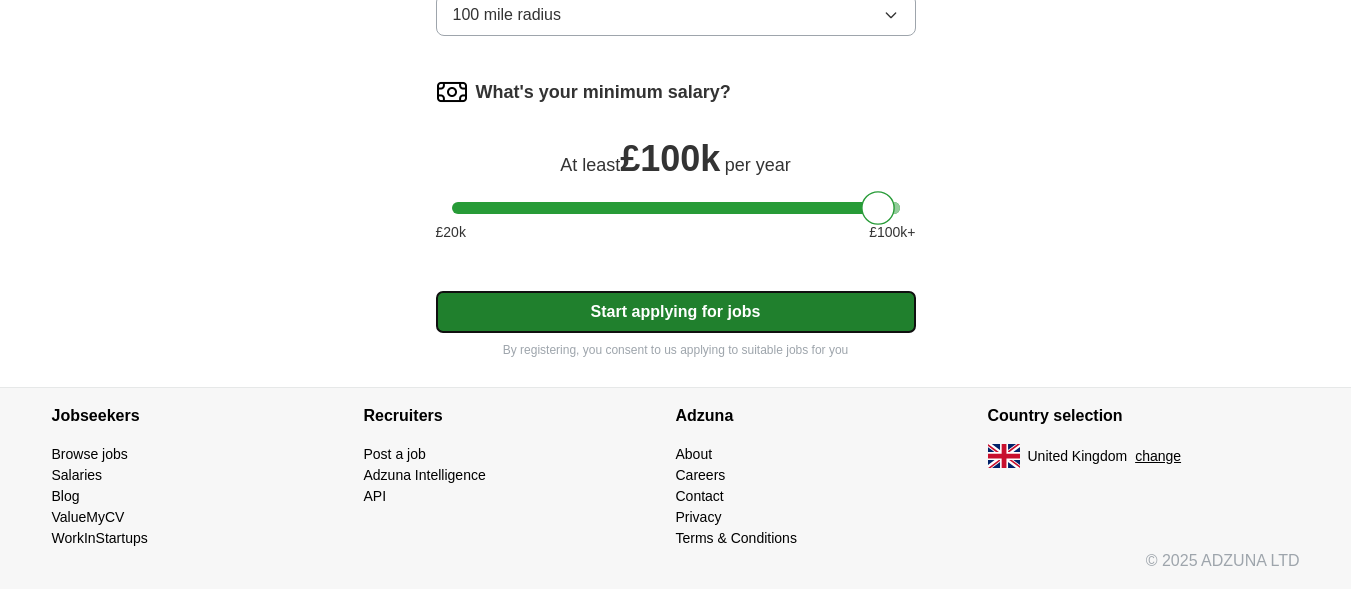 click on "Start applying for jobs" at bounding box center (676, 312) 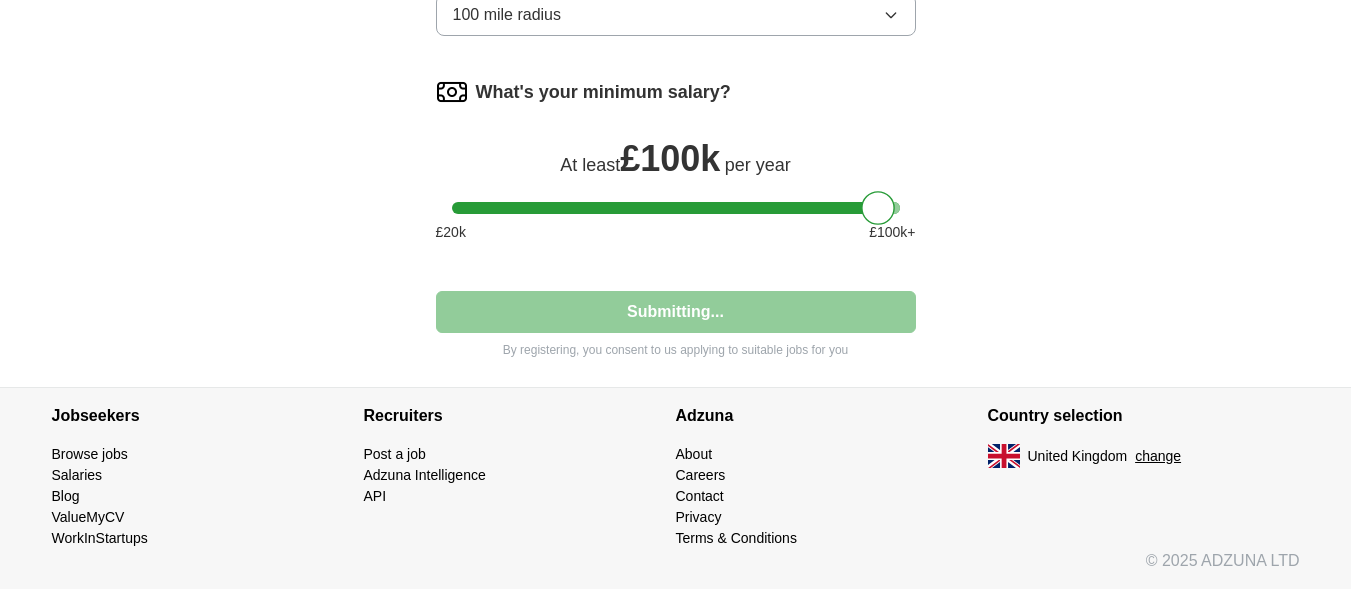 select on "**" 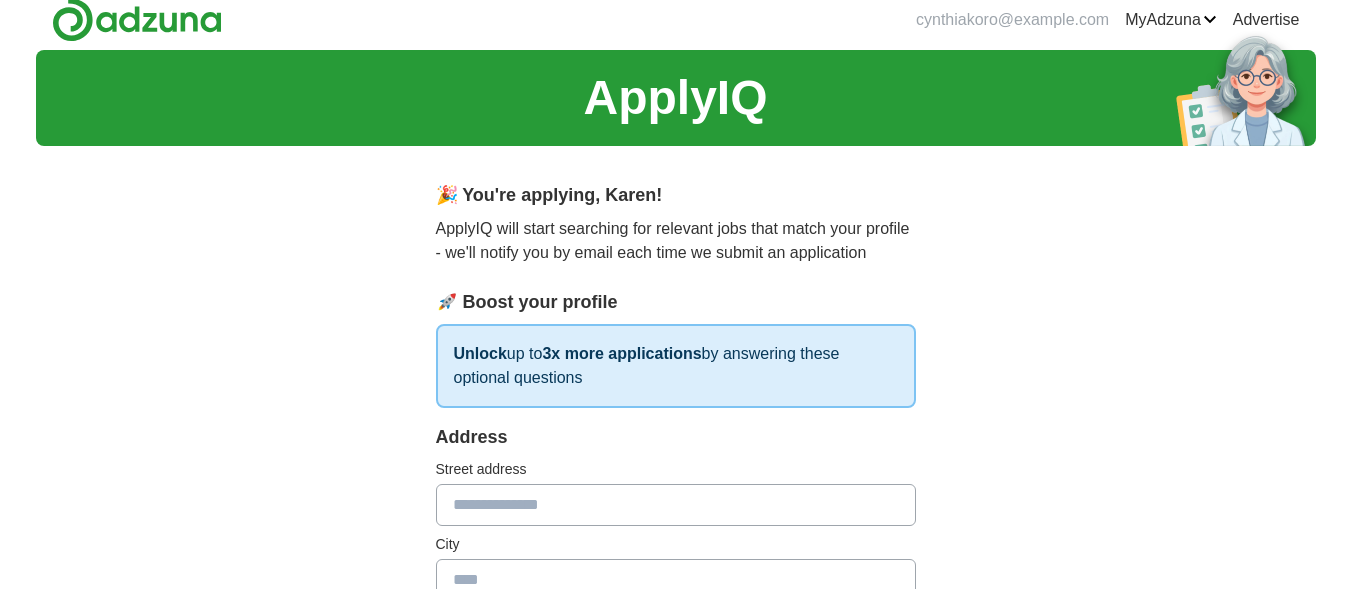 scroll, scrollTop: 0, scrollLeft: 0, axis: both 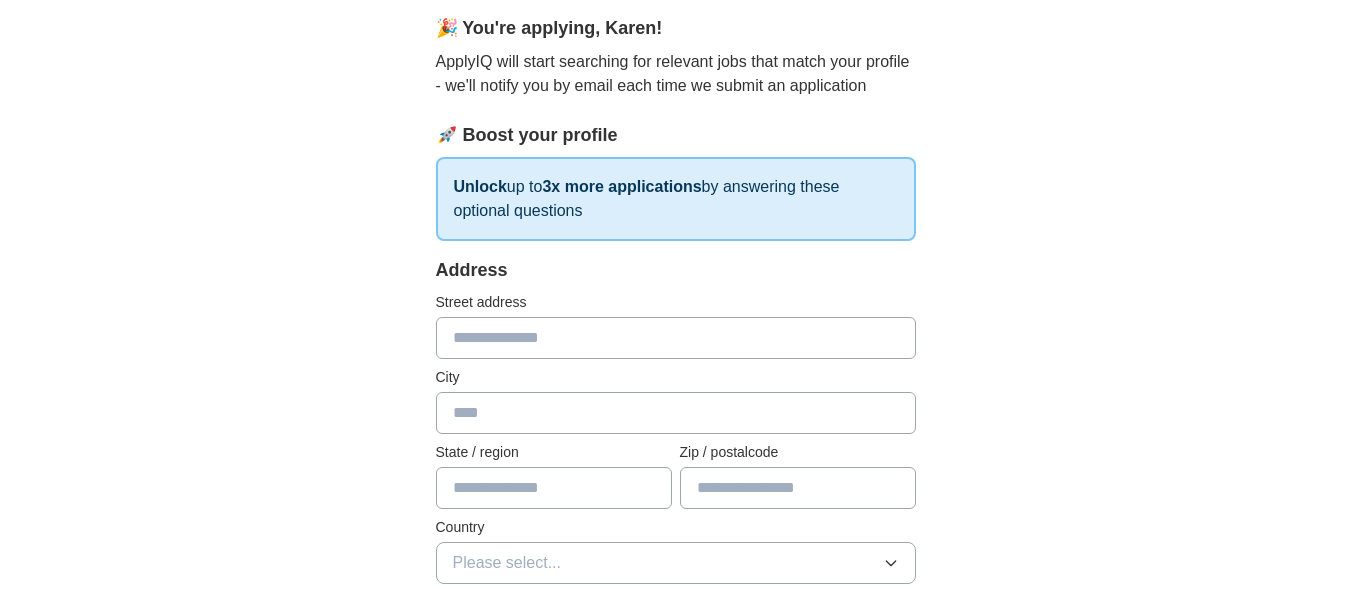 click at bounding box center [676, 338] 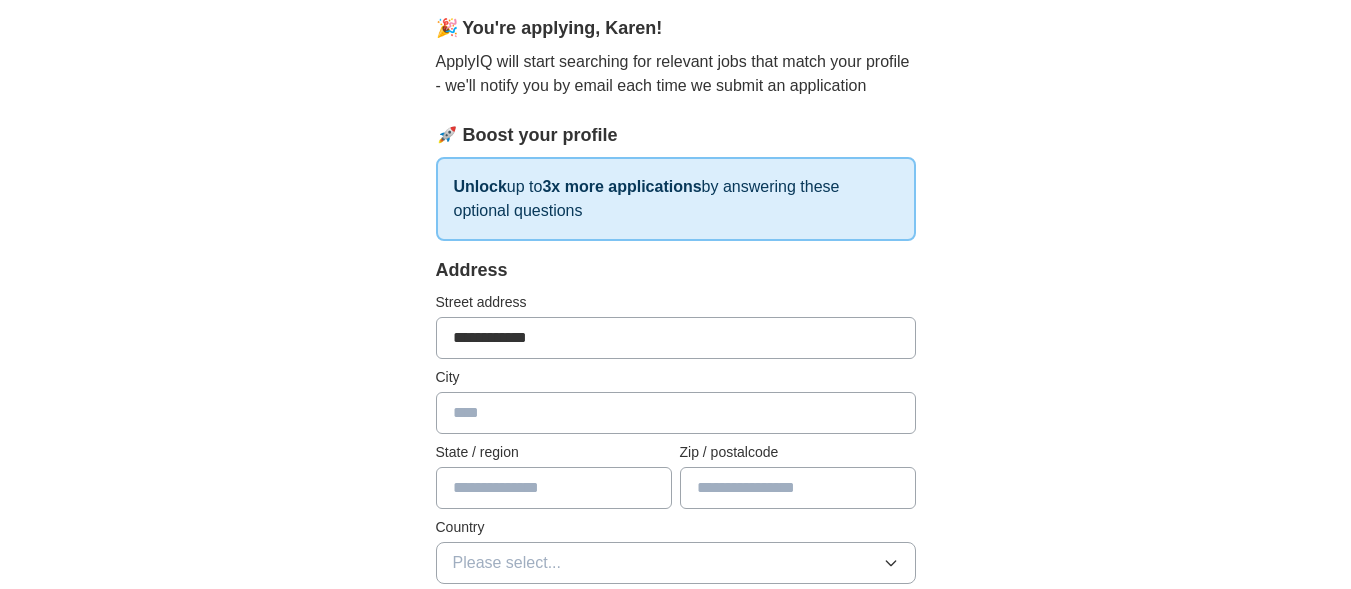 type on "**********" 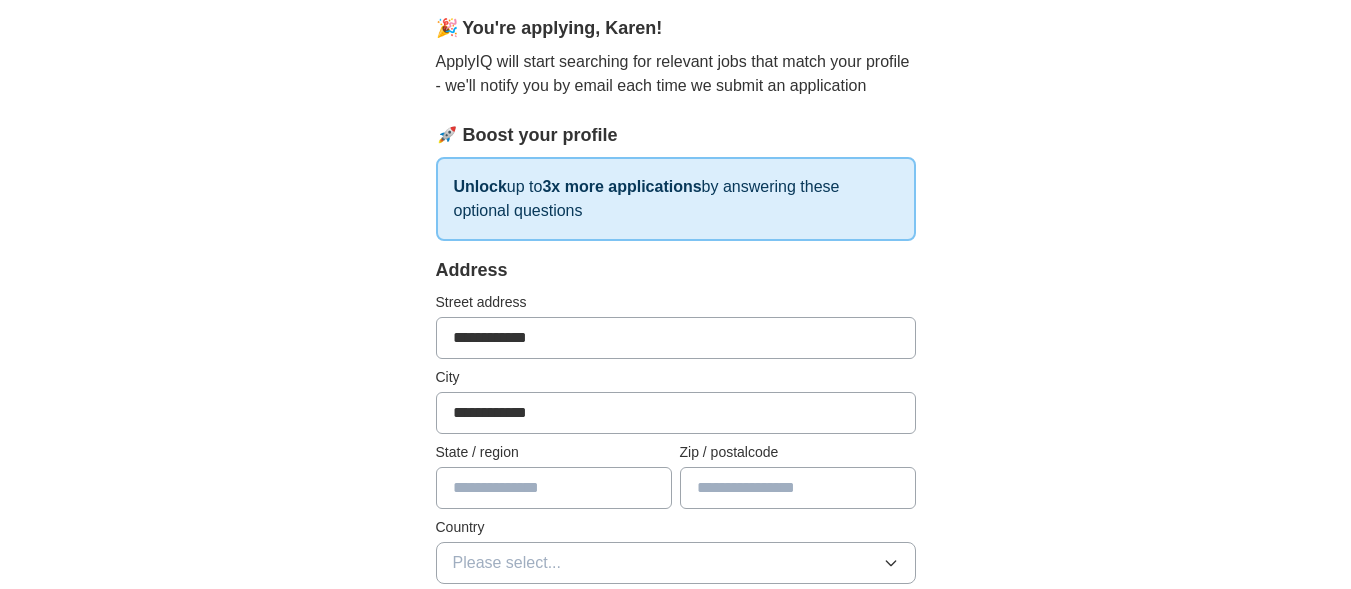type on "**********" 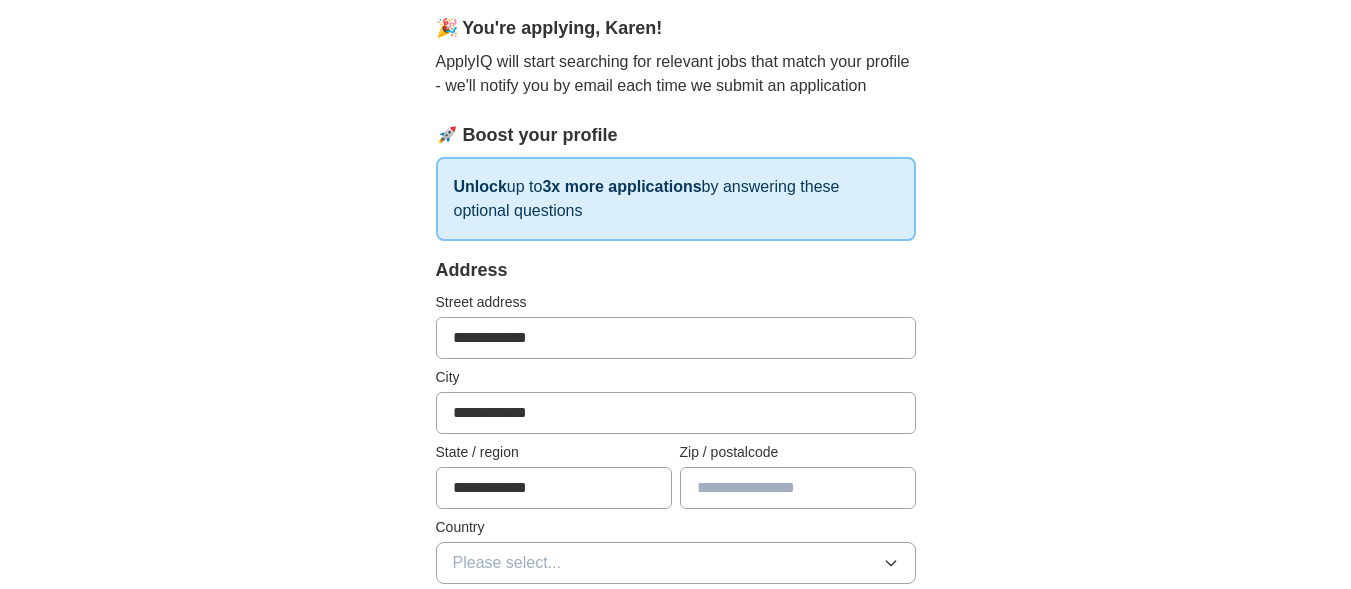 type on "**********" 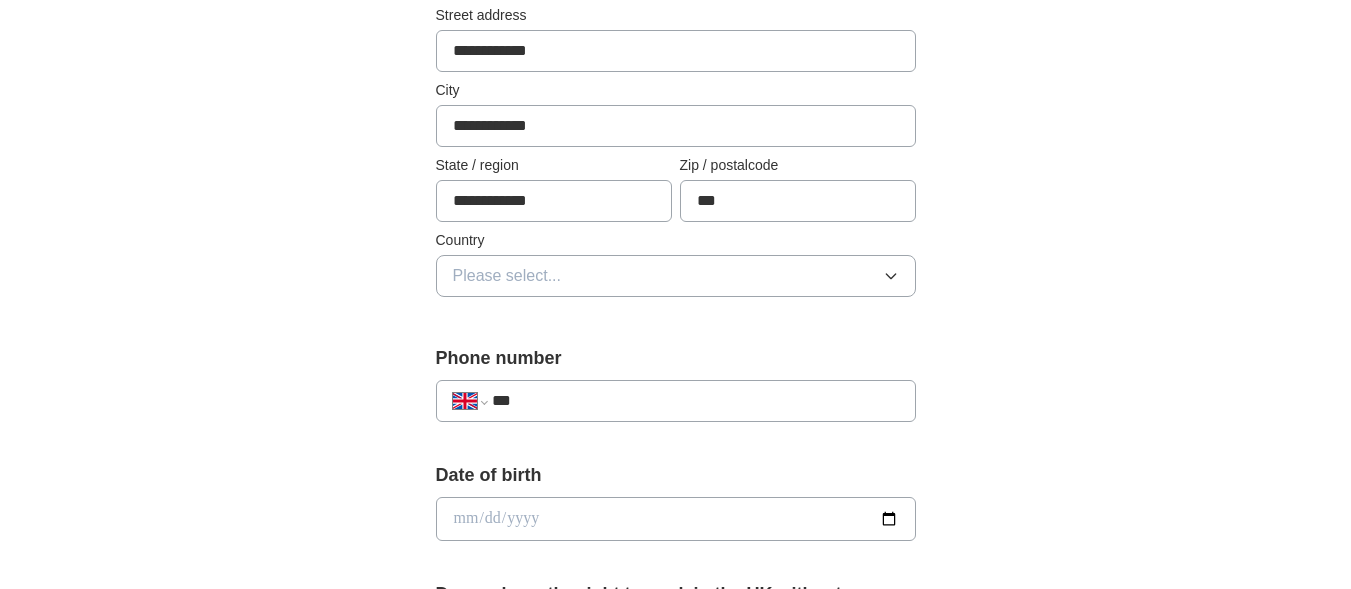 scroll, scrollTop: 468, scrollLeft: 0, axis: vertical 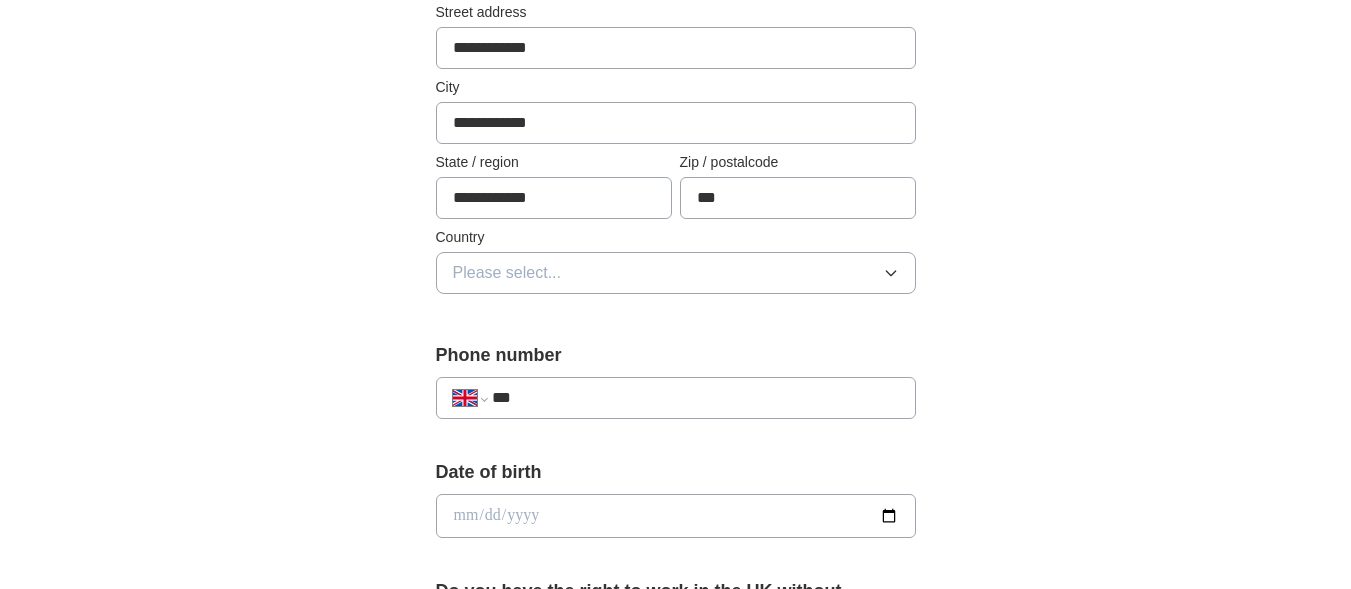 type on "***" 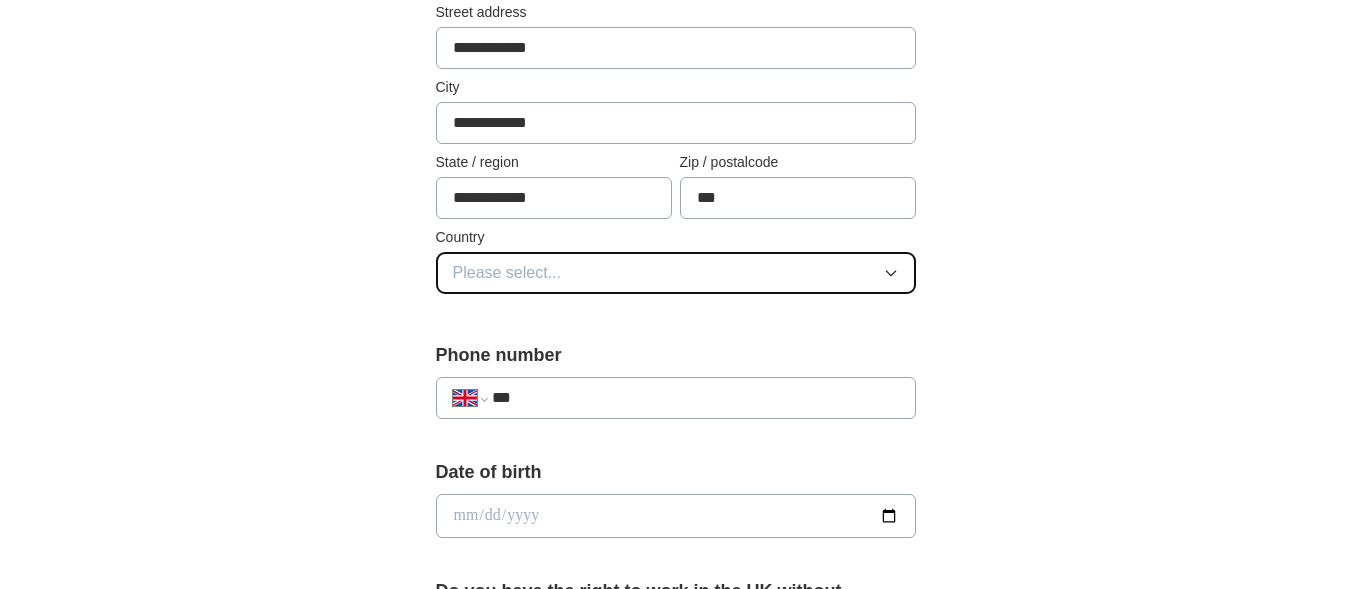 click 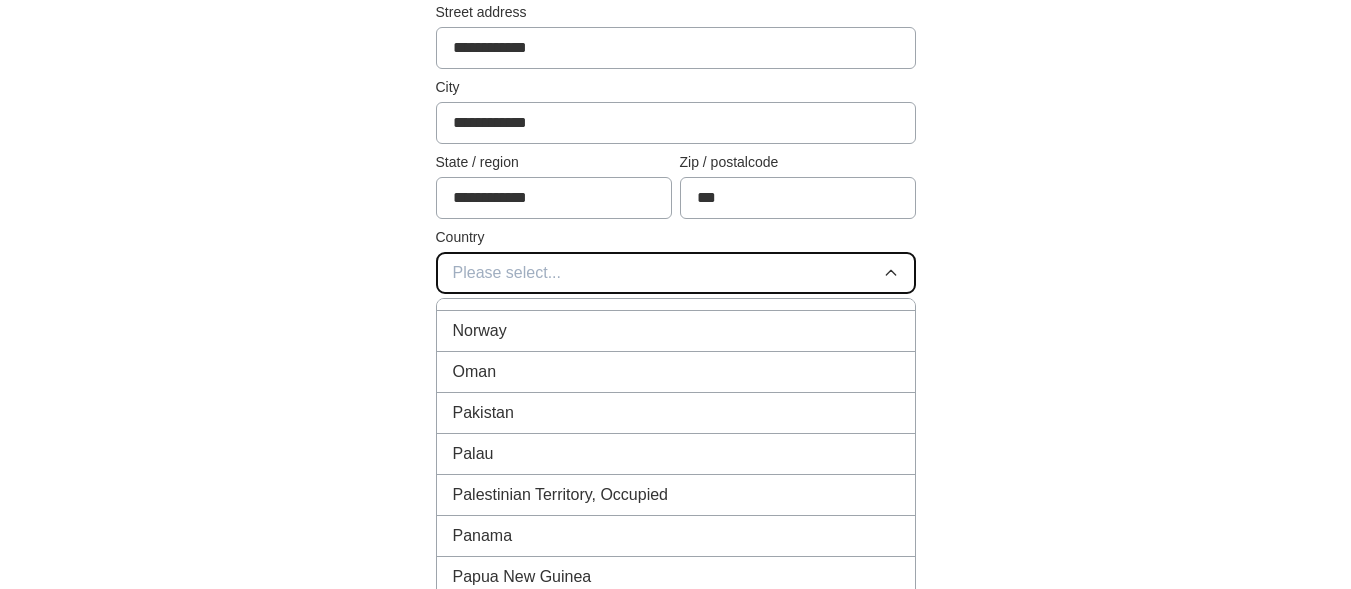 scroll, scrollTop: 6849, scrollLeft: 0, axis: vertical 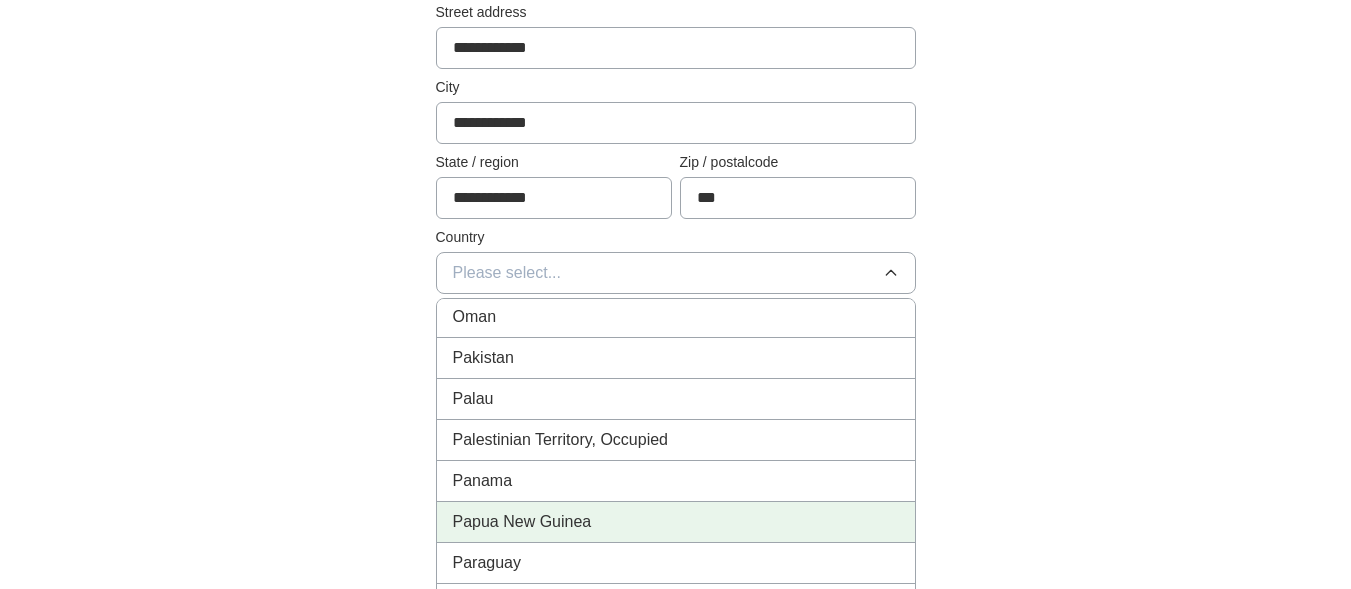 click on "Papua New Guinea" at bounding box center (676, 522) 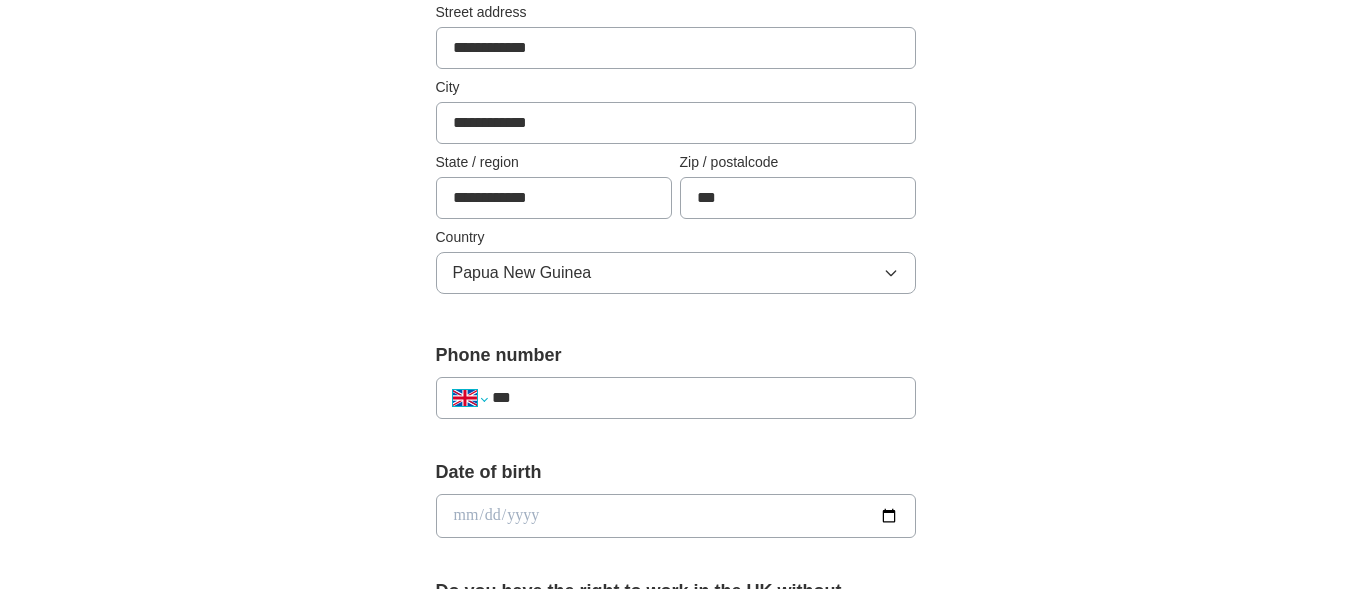 click on "**********" at bounding box center (470, 398) 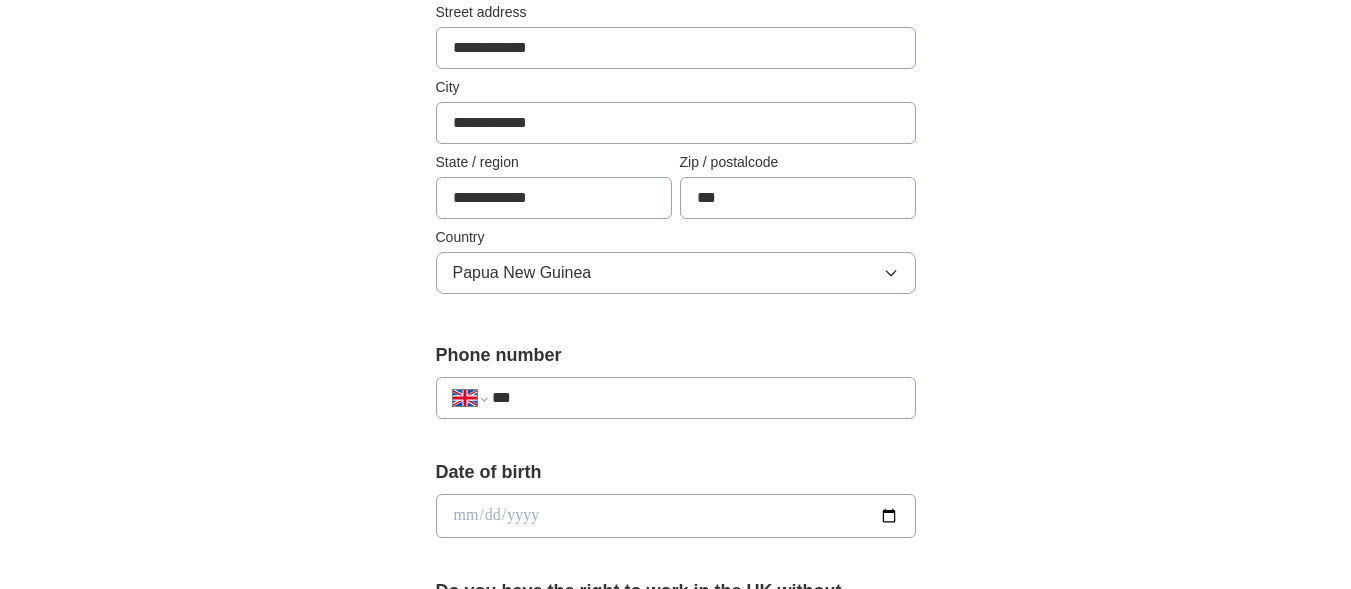 click on "**********" at bounding box center (470, 398) 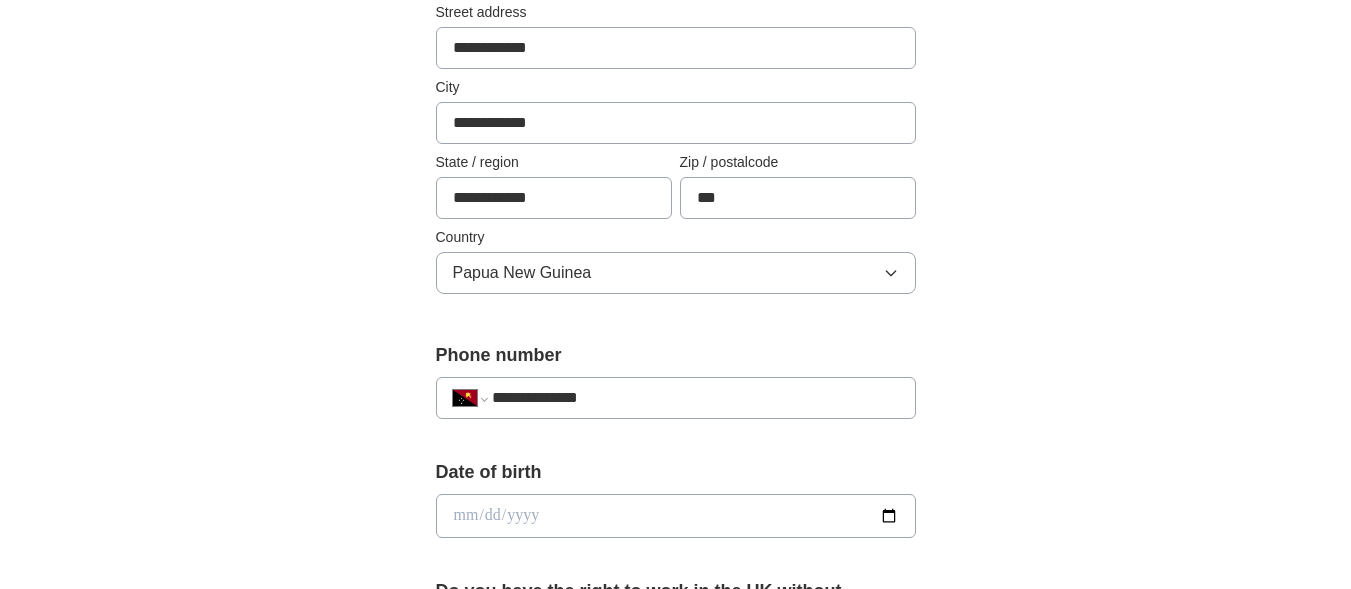type on "**********" 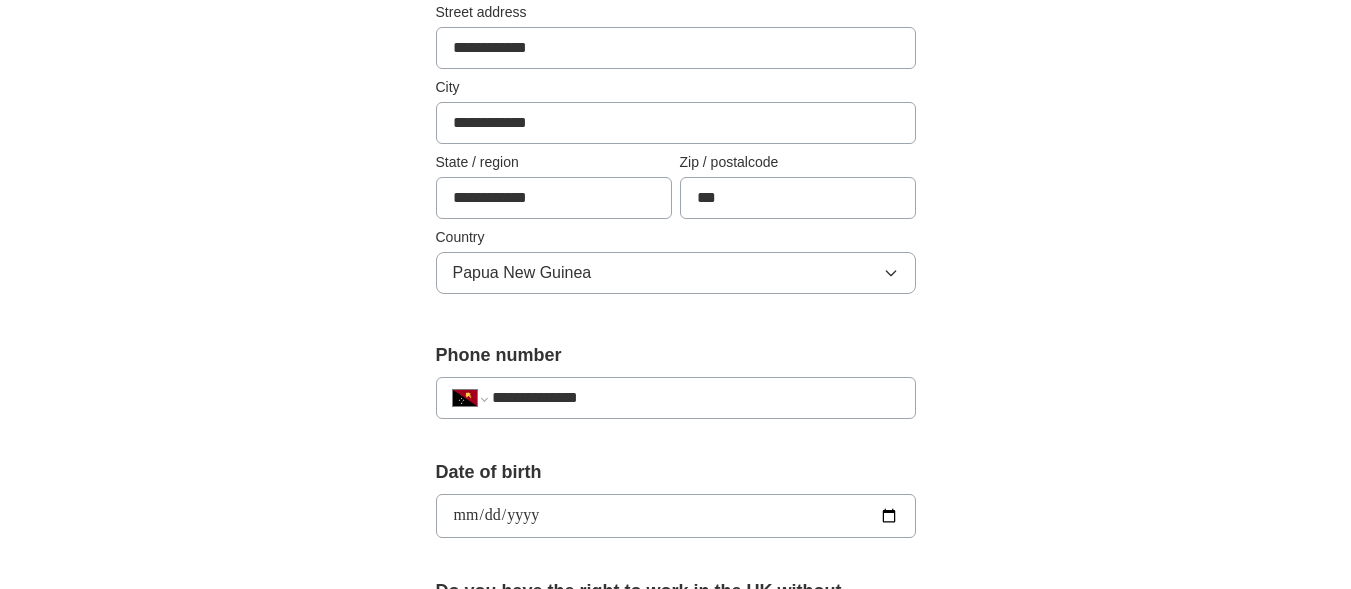 type on "**********" 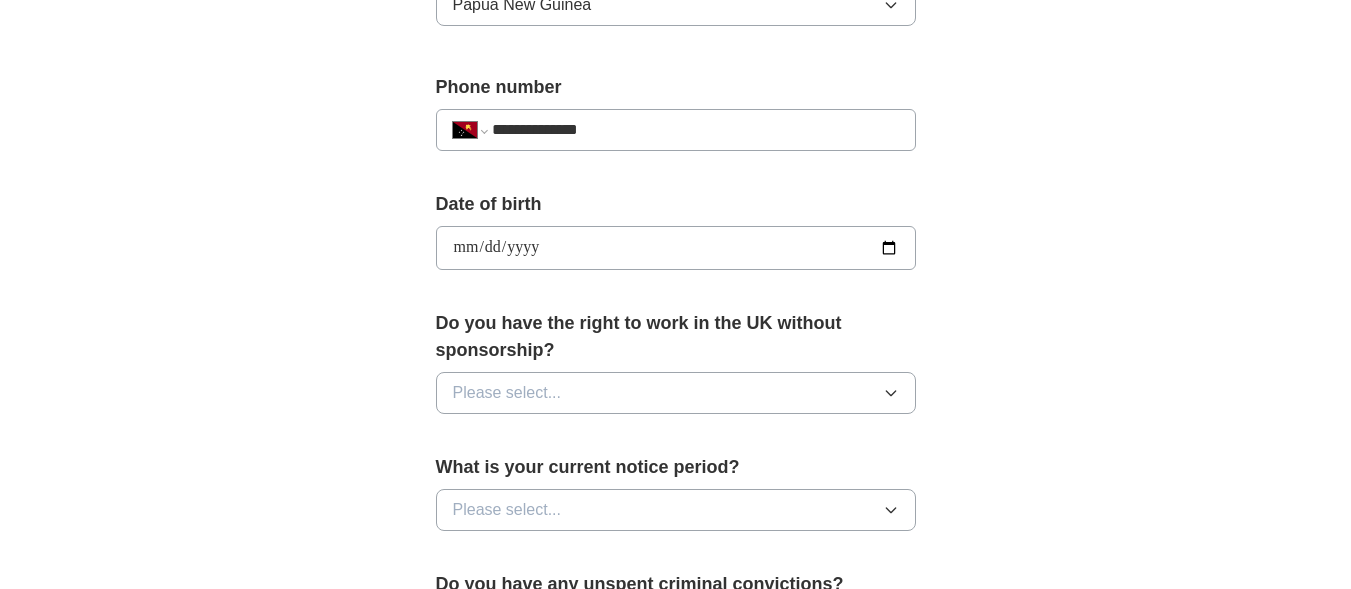 scroll, scrollTop: 747, scrollLeft: 0, axis: vertical 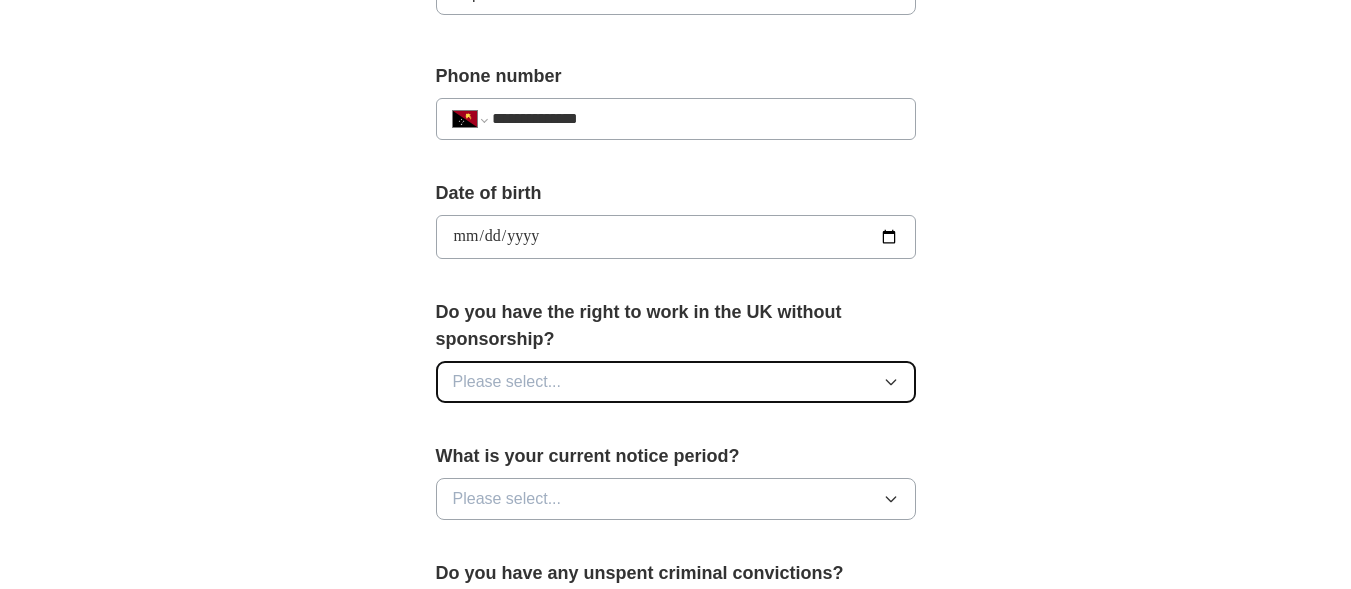 click 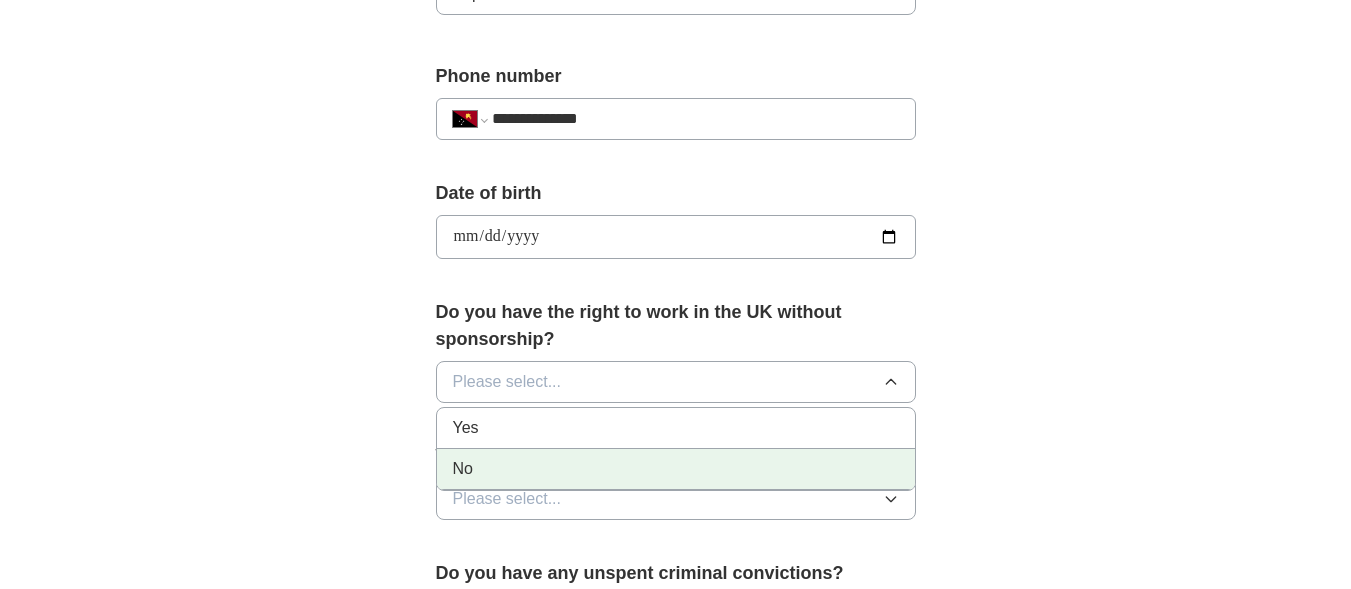 click on "No" at bounding box center (676, 469) 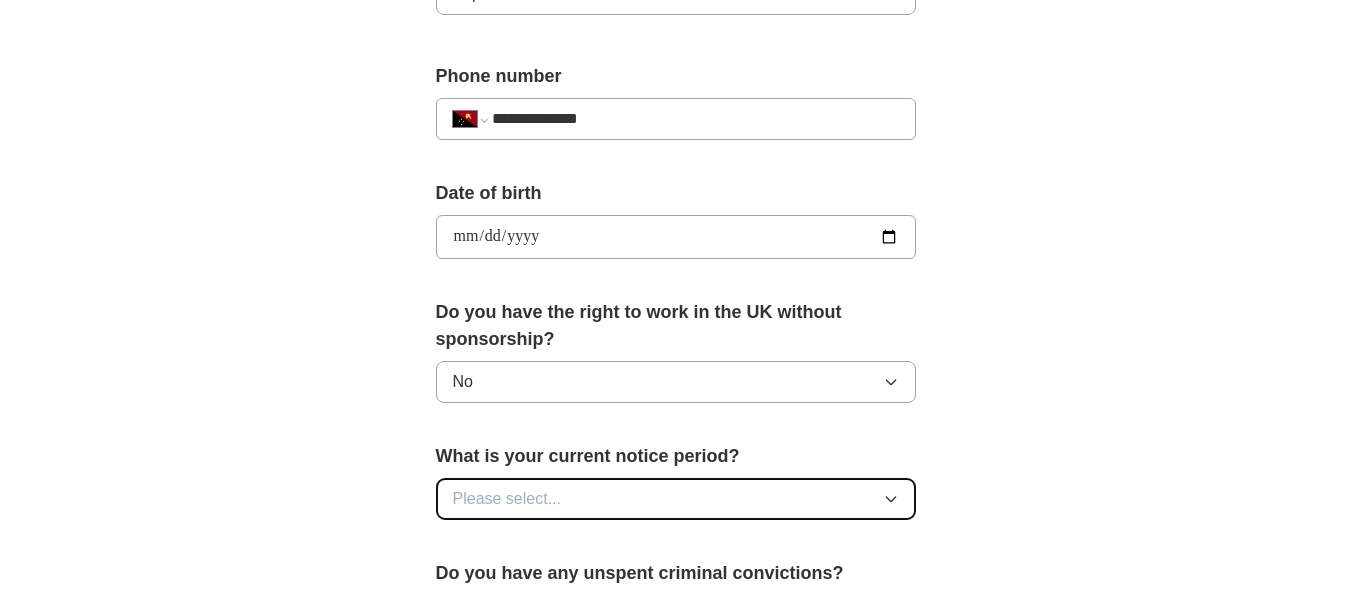 click 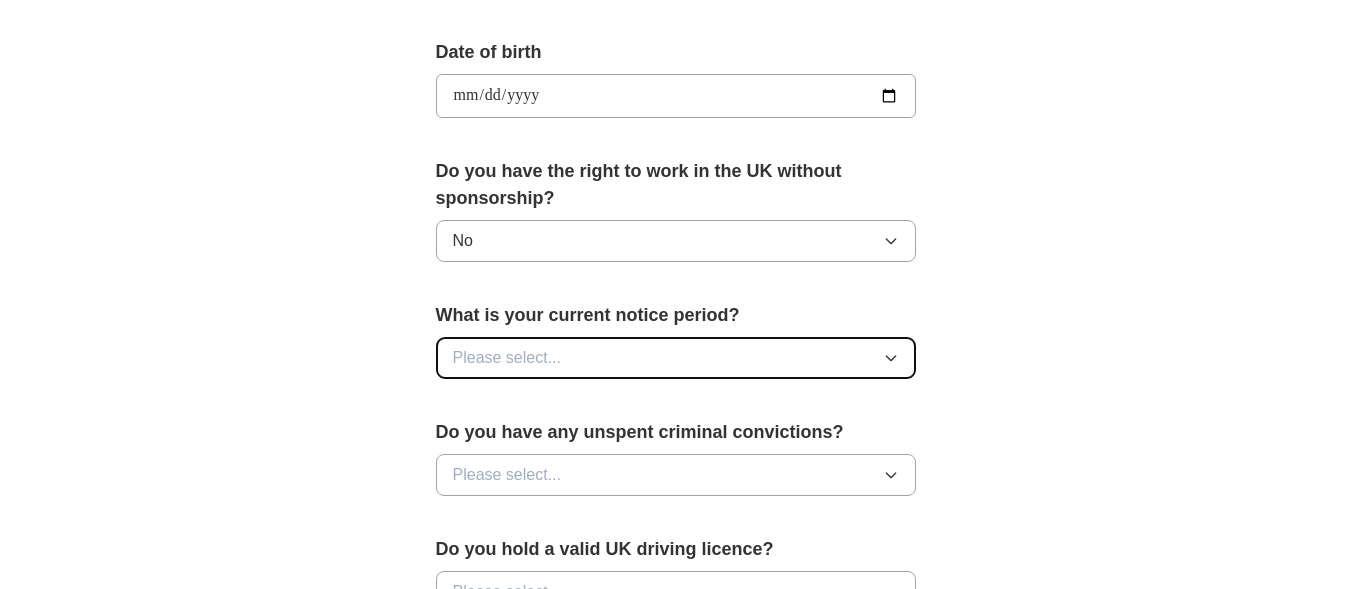 scroll, scrollTop: 892, scrollLeft: 0, axis: vertical 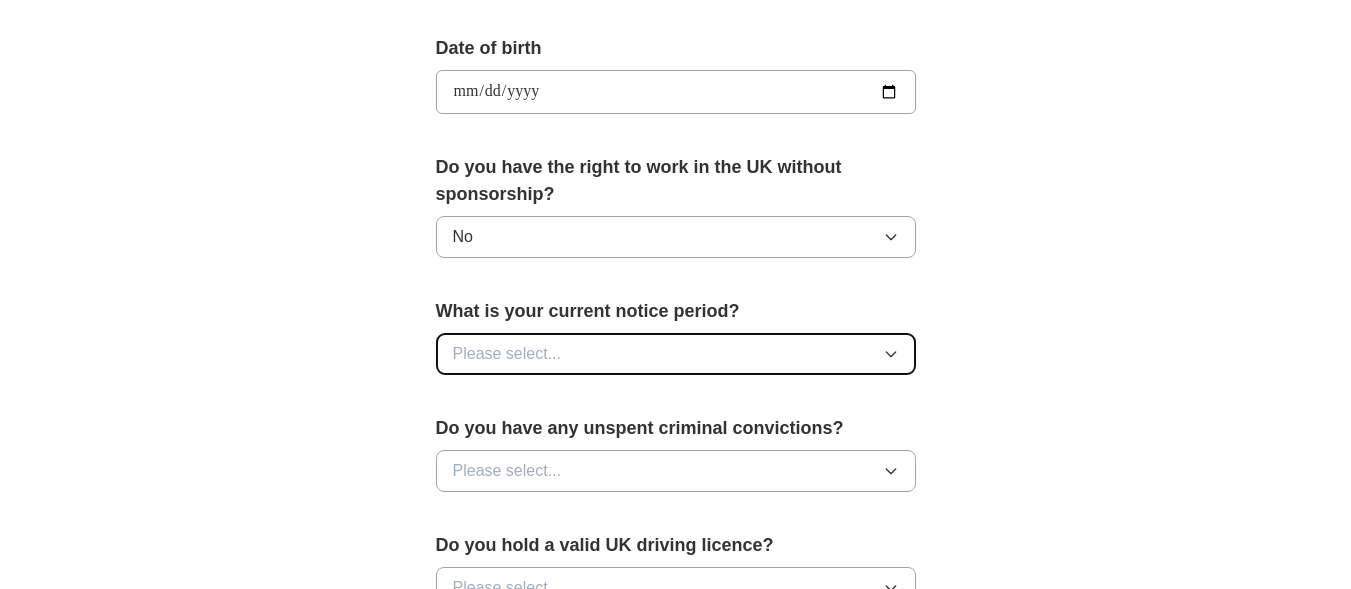 click on "Please select..." at bounding box center (676, 354) 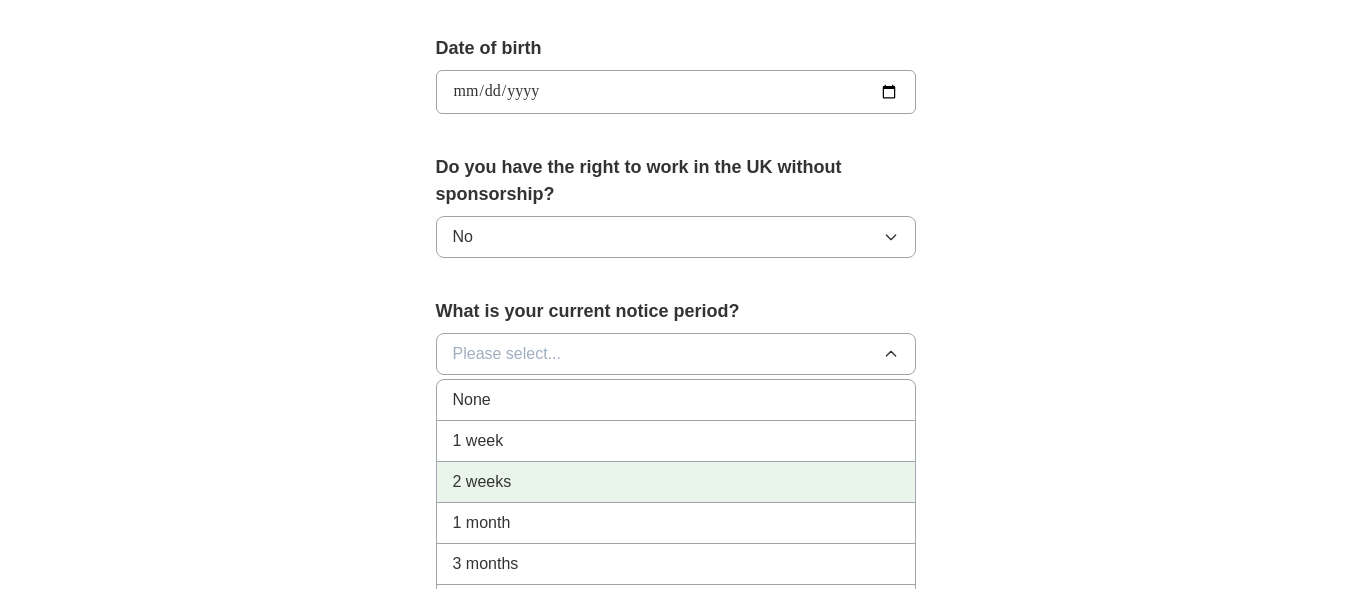 click on "2 weeks" at bounding box center [676, 482] 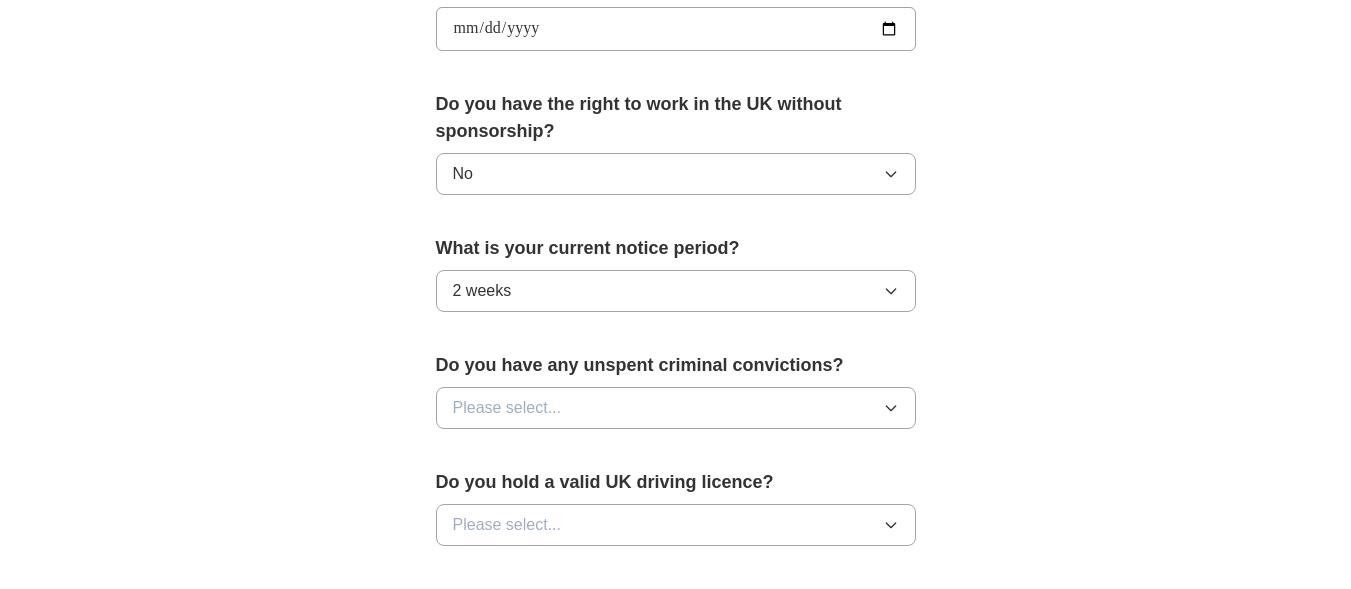scroll, scrollTop: 1037, scrollLeft: 0, axis: vertical 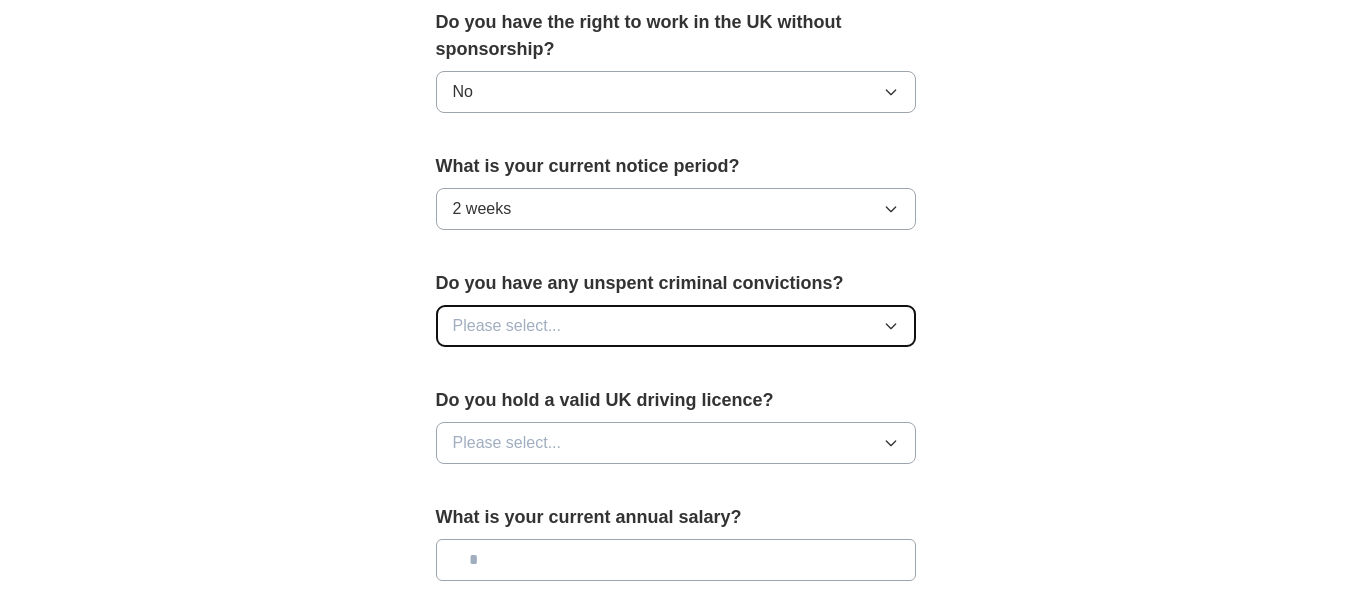 click 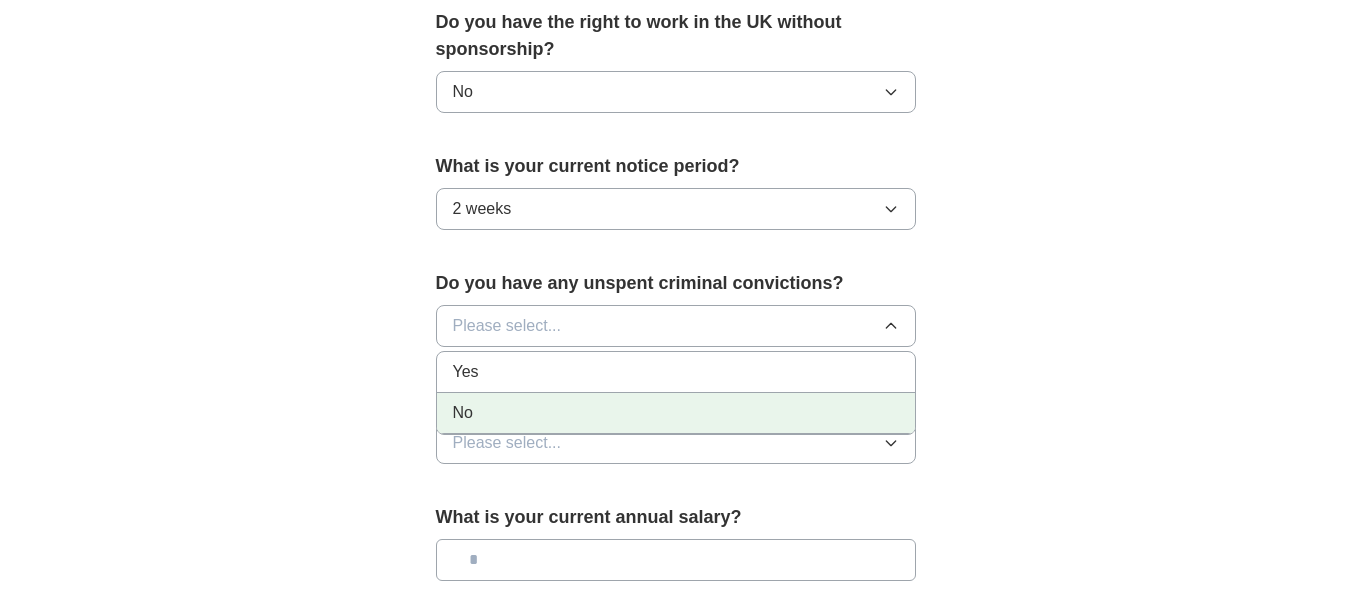 click on "No" at bounding box center [676, 413] 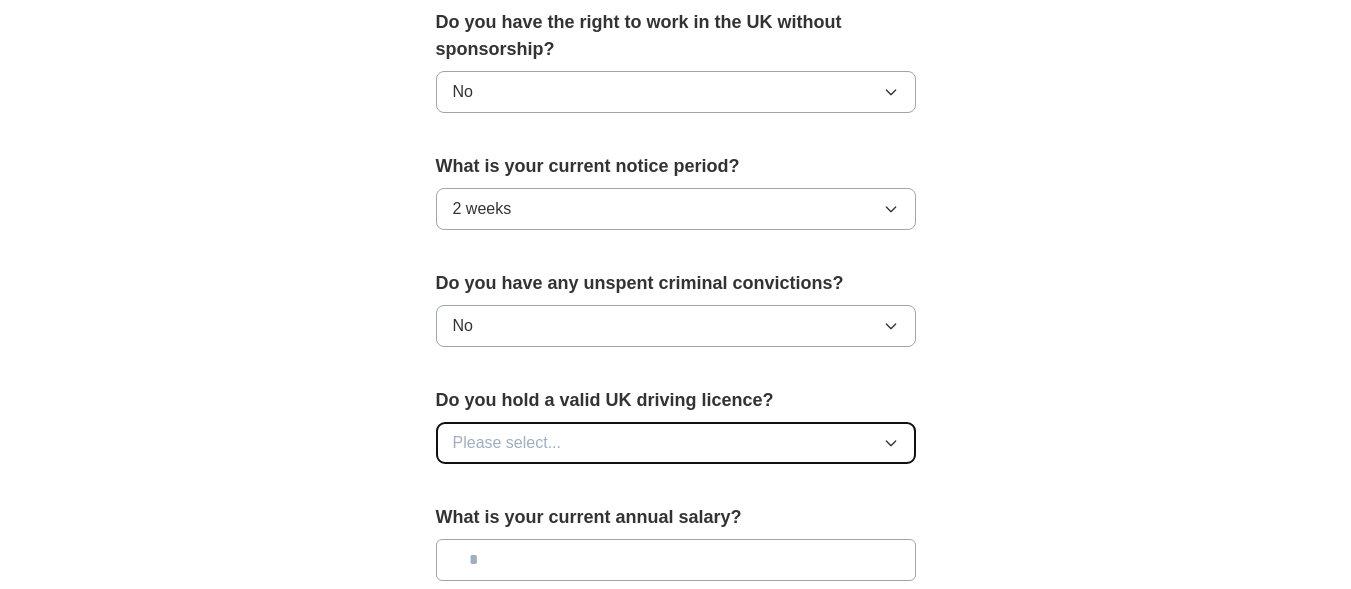 click 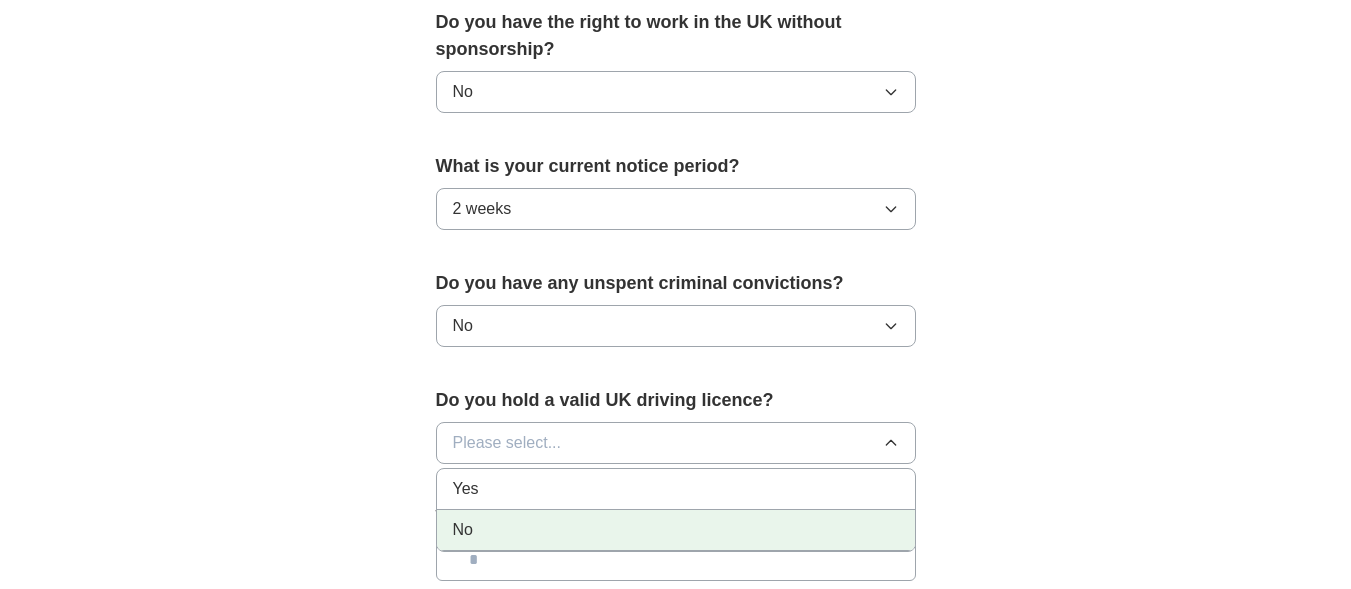 click on "No" at bounding box center (676, 530) 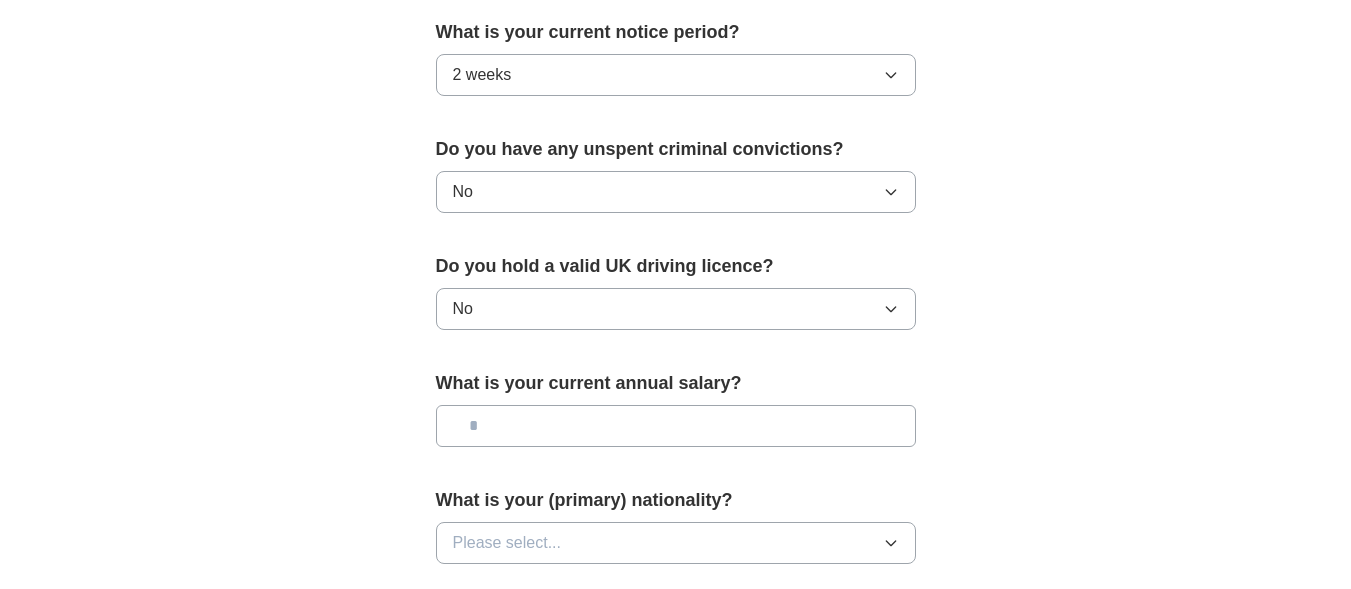 scroll, scrollTop: 1193, scrollLeft: 0, axis: vertical 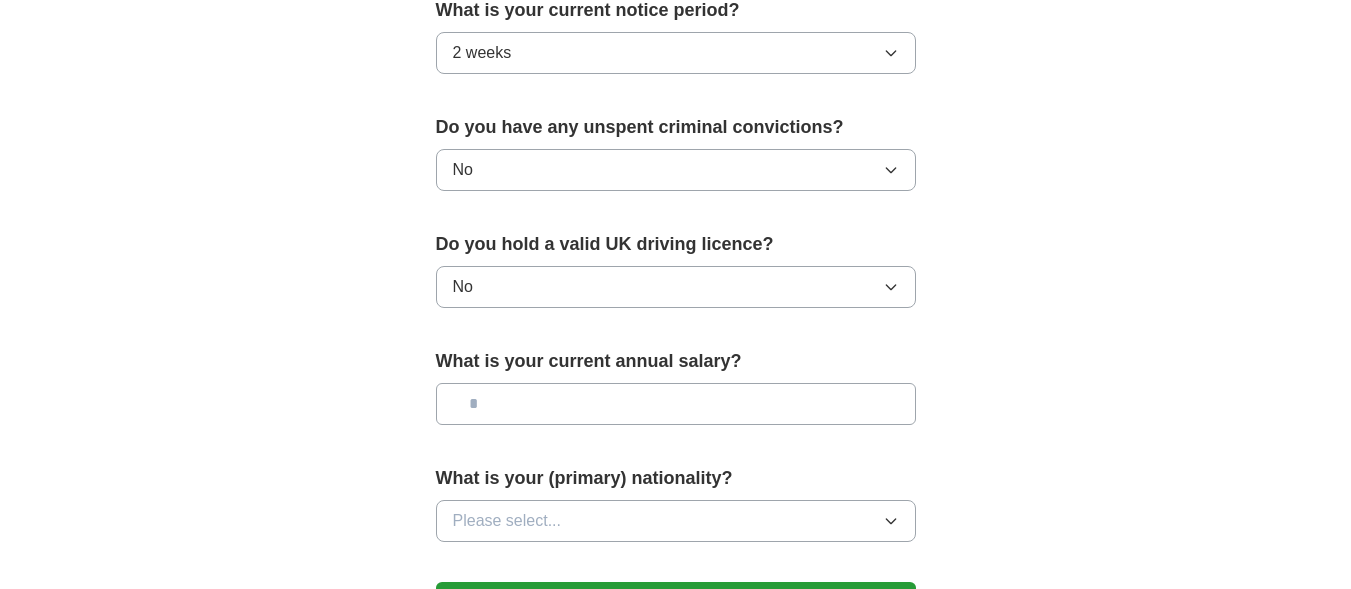 click at bounding box center [676, 404] 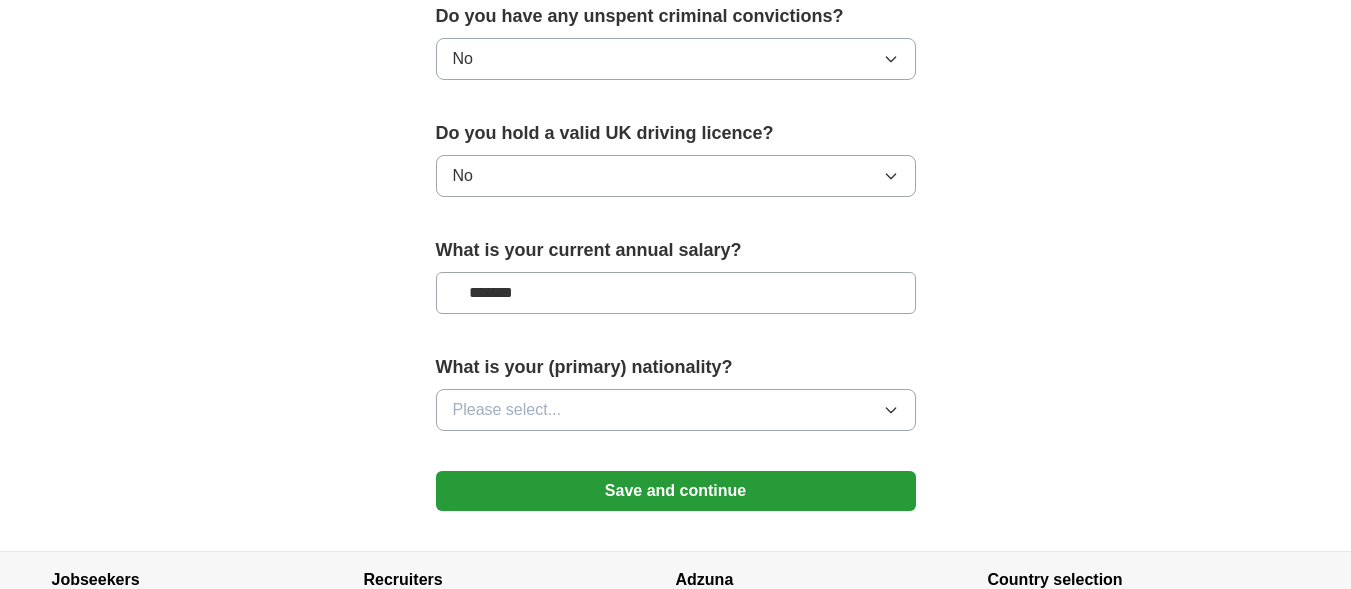 scroll, scrollTop: 1319, scrollLeft: 0, axis: vertical 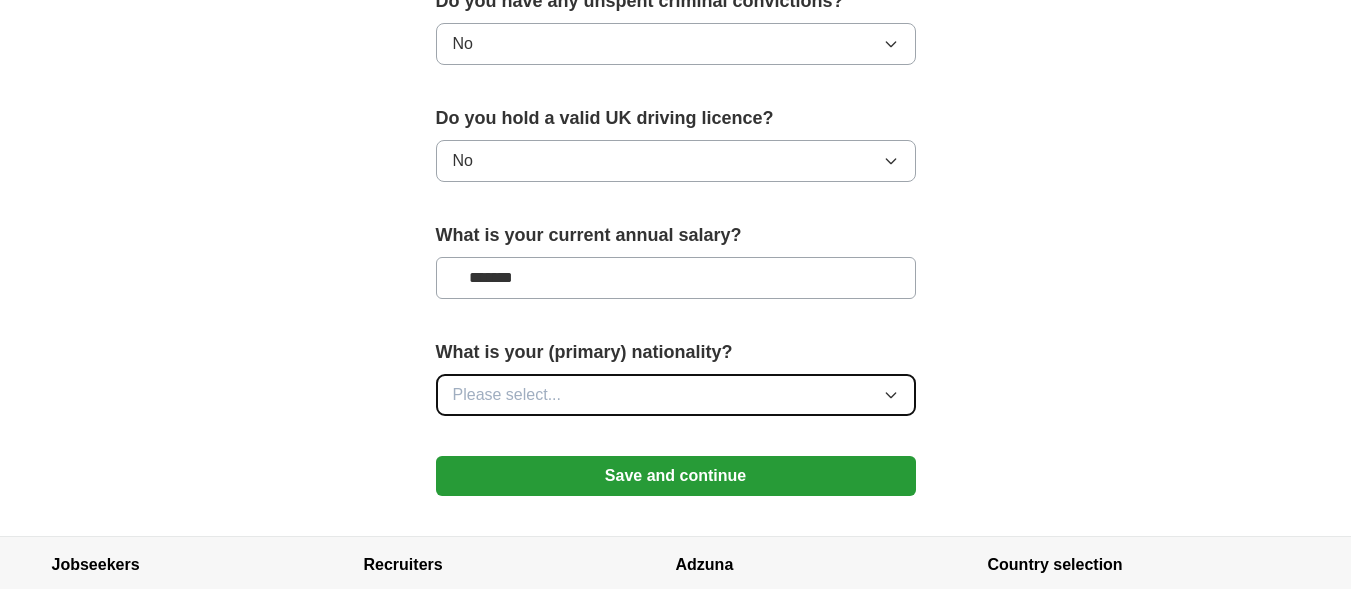 click 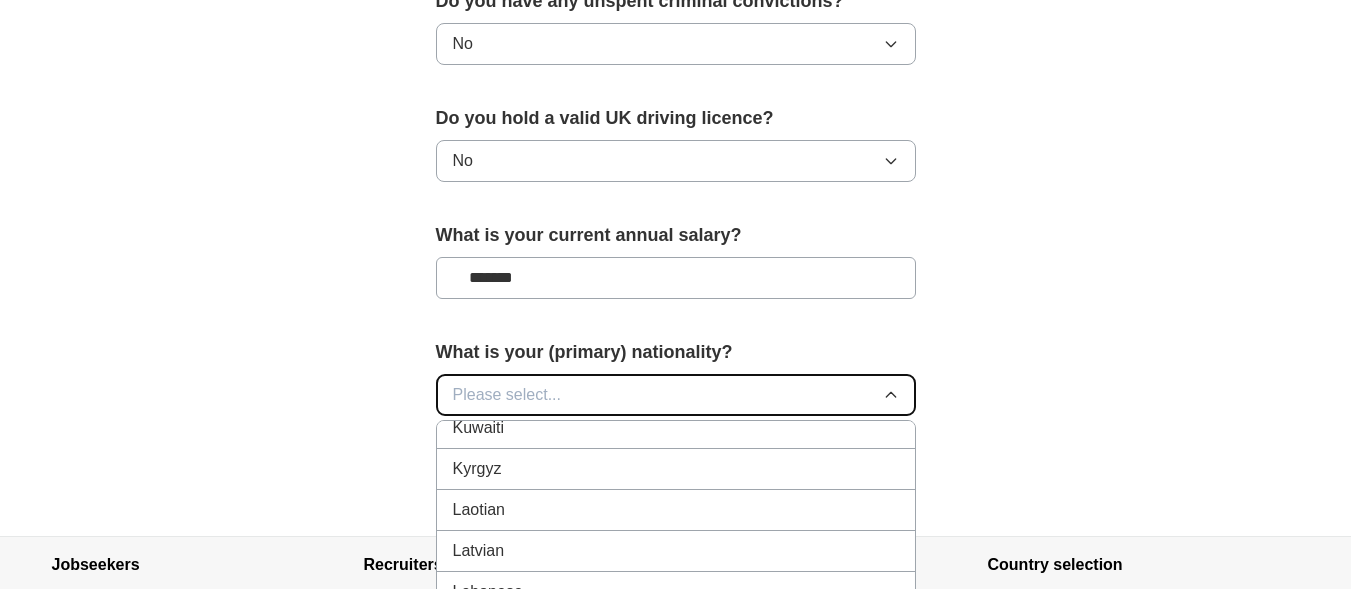scroll, scrollTop: 3911, scrollLeft: 0, axis: vertical 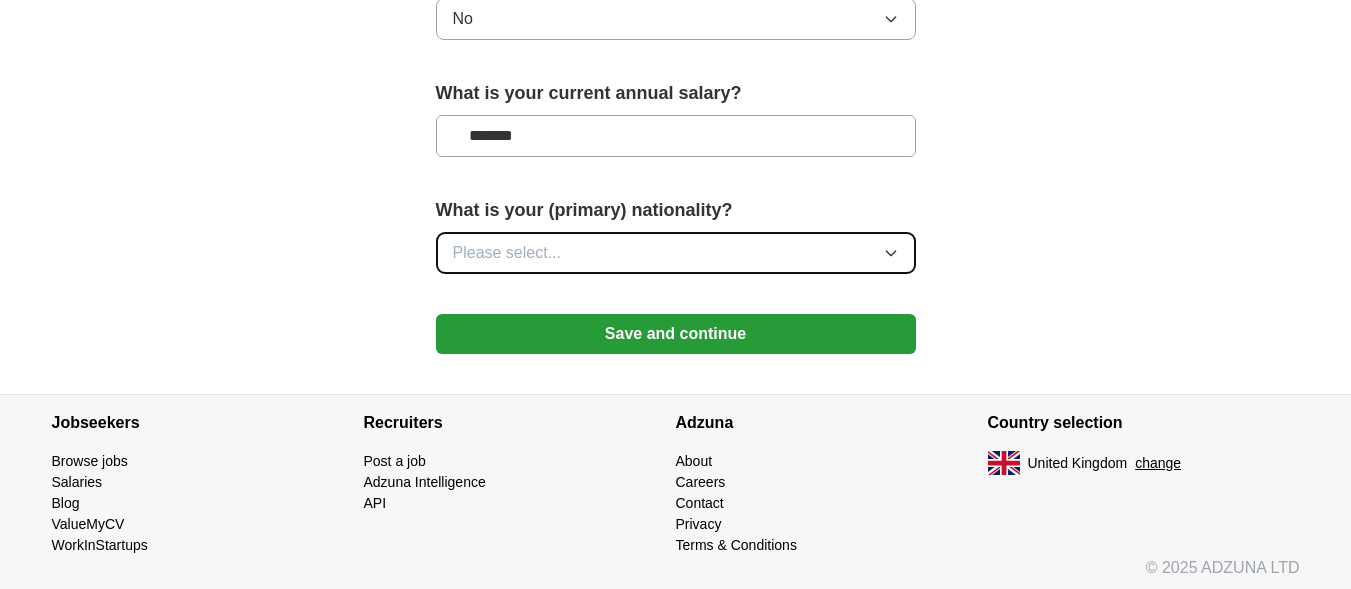 click 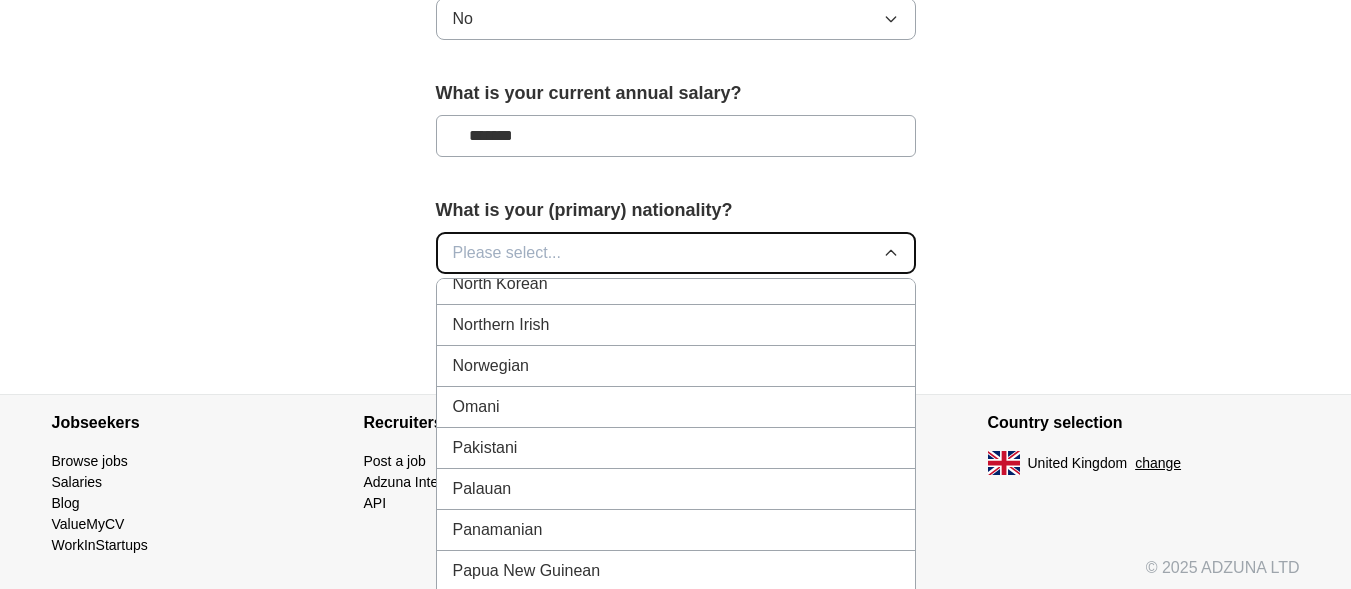 scroll, scrollTop: 5367, scrollLeft: 0, axis: vertical 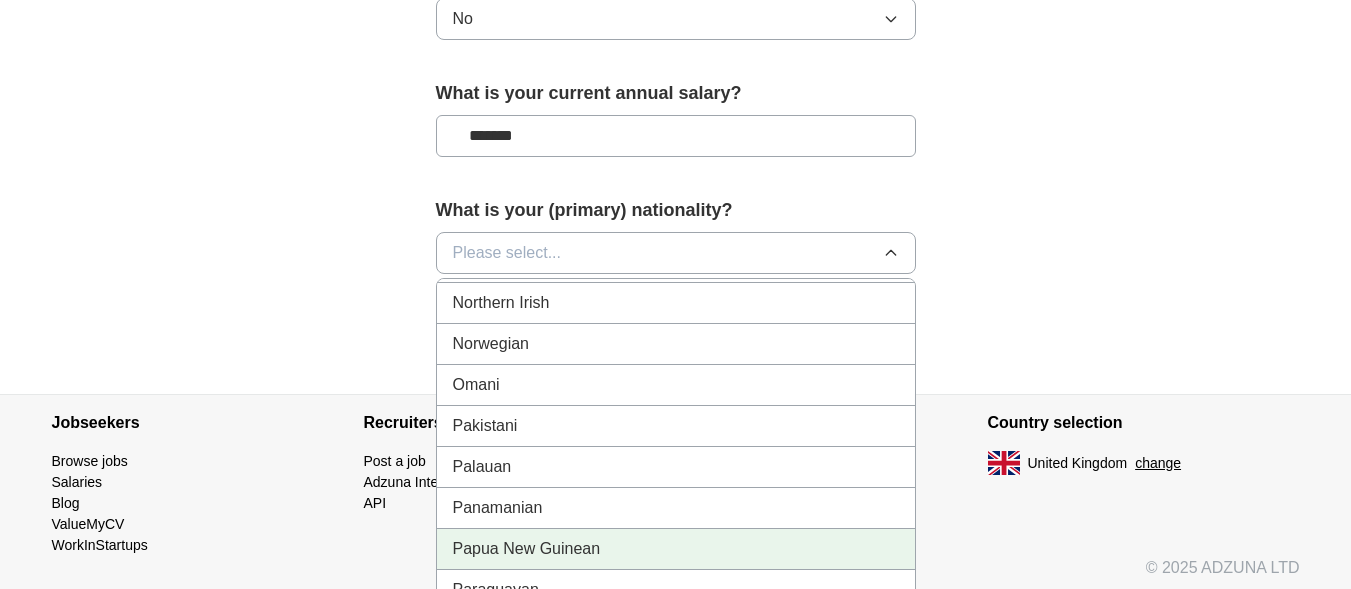 click on "Papua New Guinean" at bounding box center (676, 549) 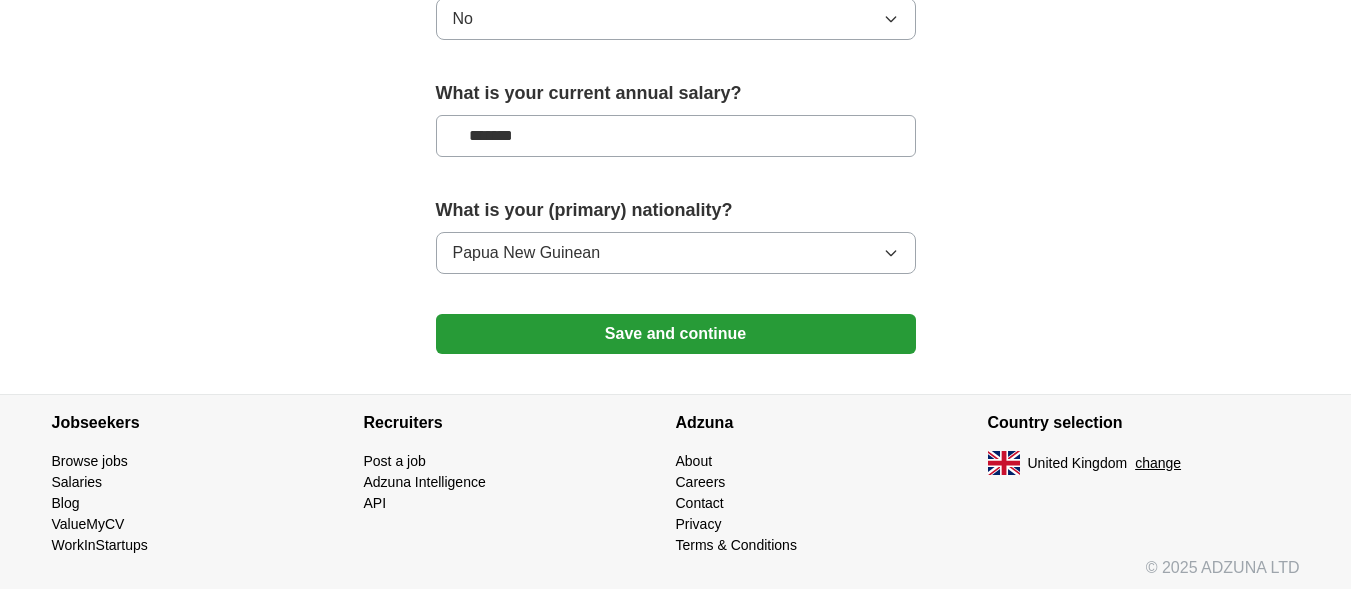 click on "*******" at bounding box center [676, 136] 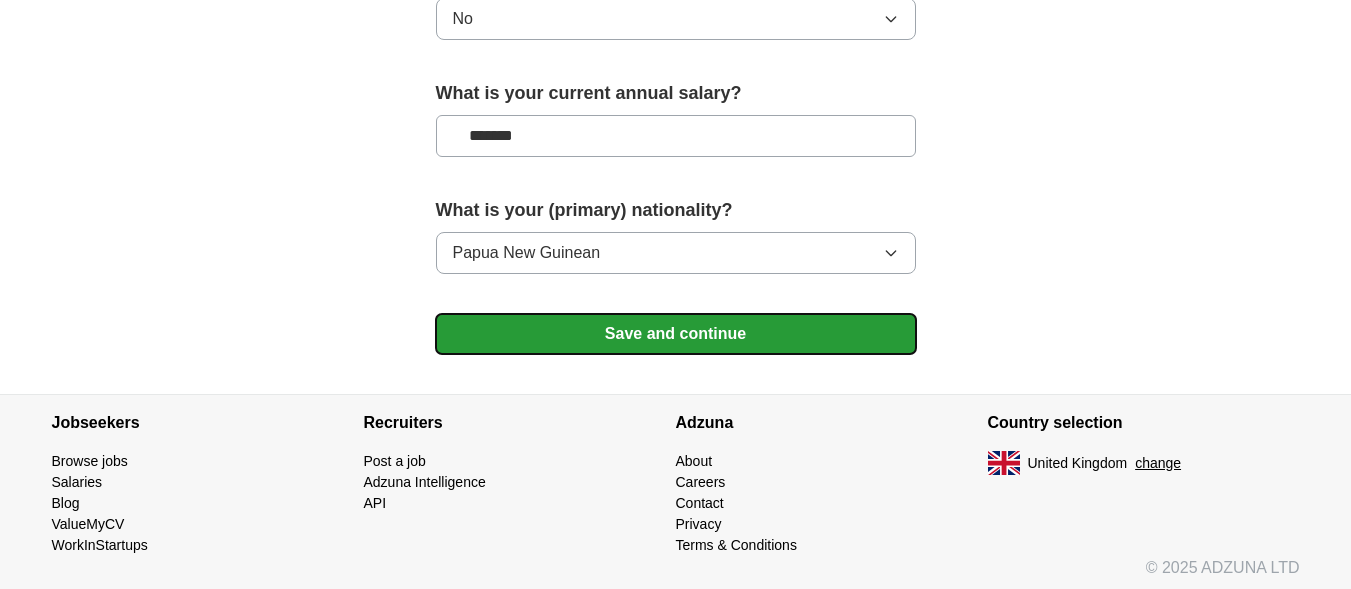 click on "Save and continue" at bounding box center [676, 334] 